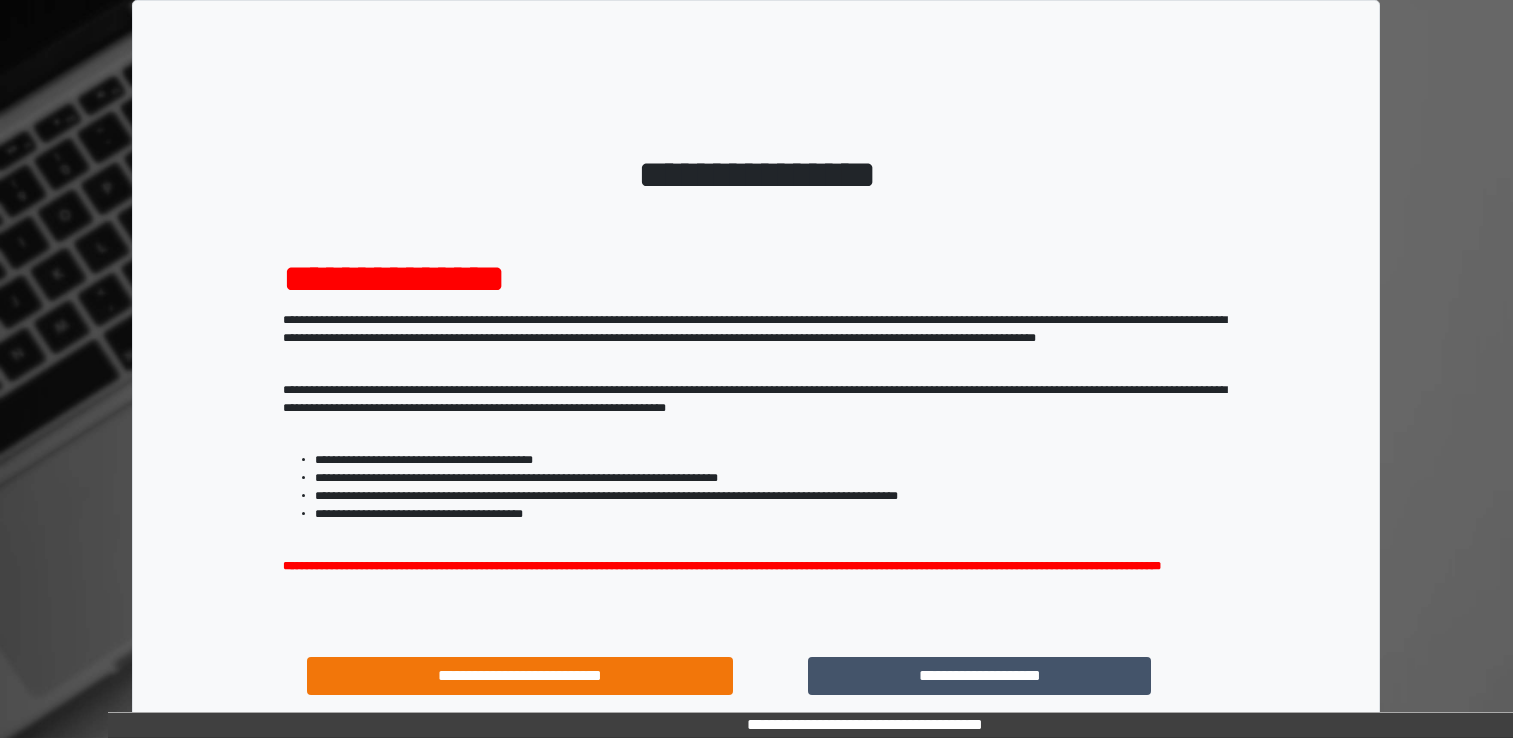 scroll, scrollTop: 0, scrollLeft: 0, axis: both 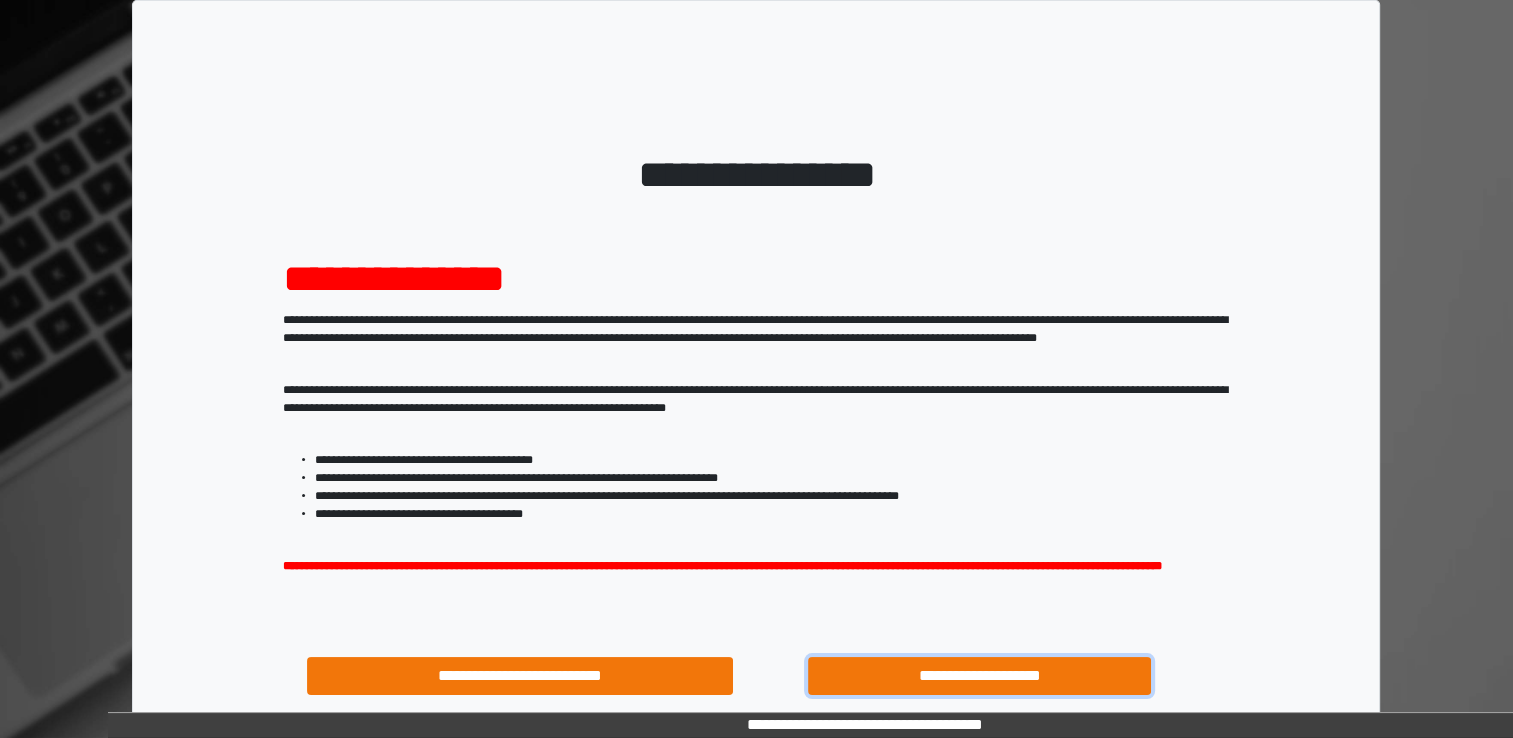 click on "**********" at bounding box center [980, 676] 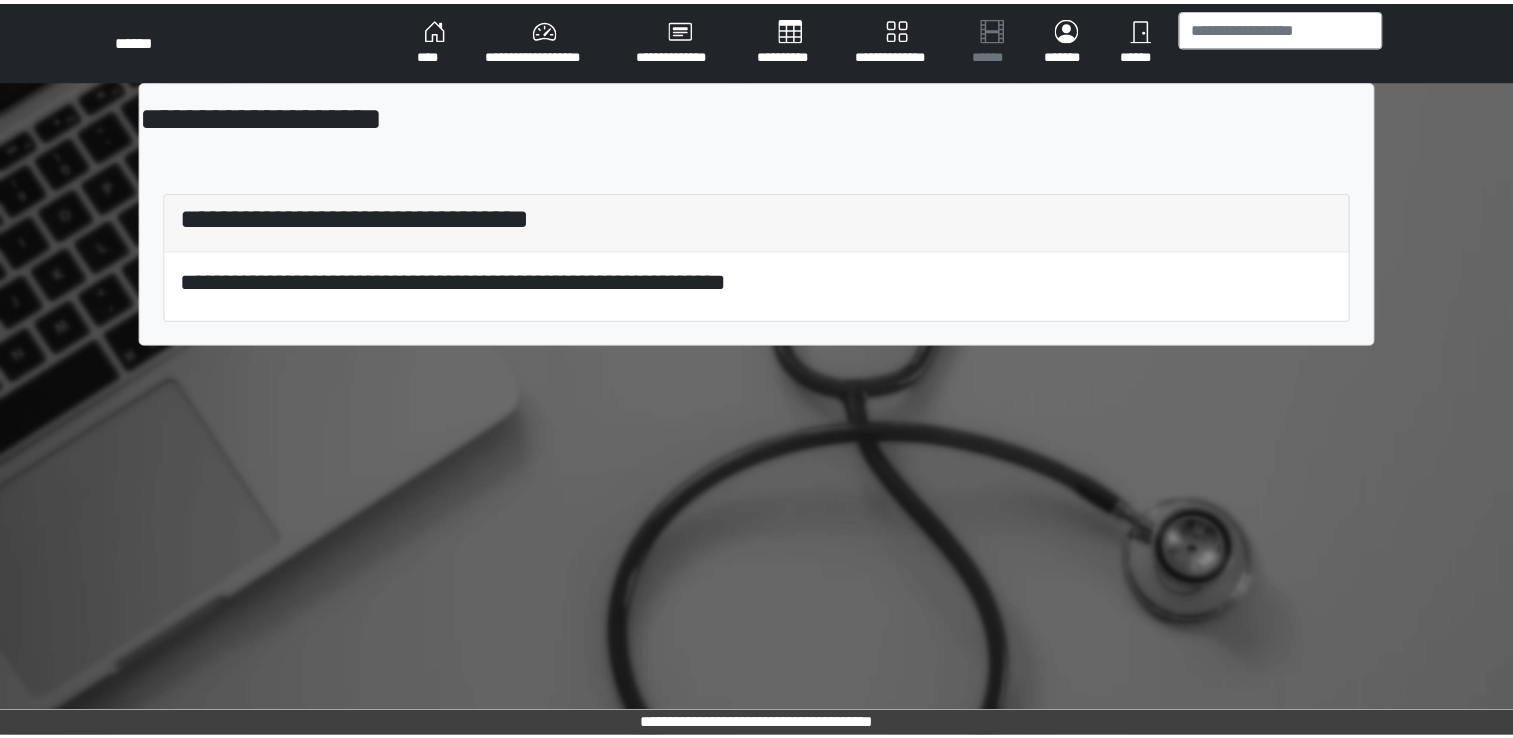 scroll, scrollTop: 0, scrollLeft: 0, axis: both 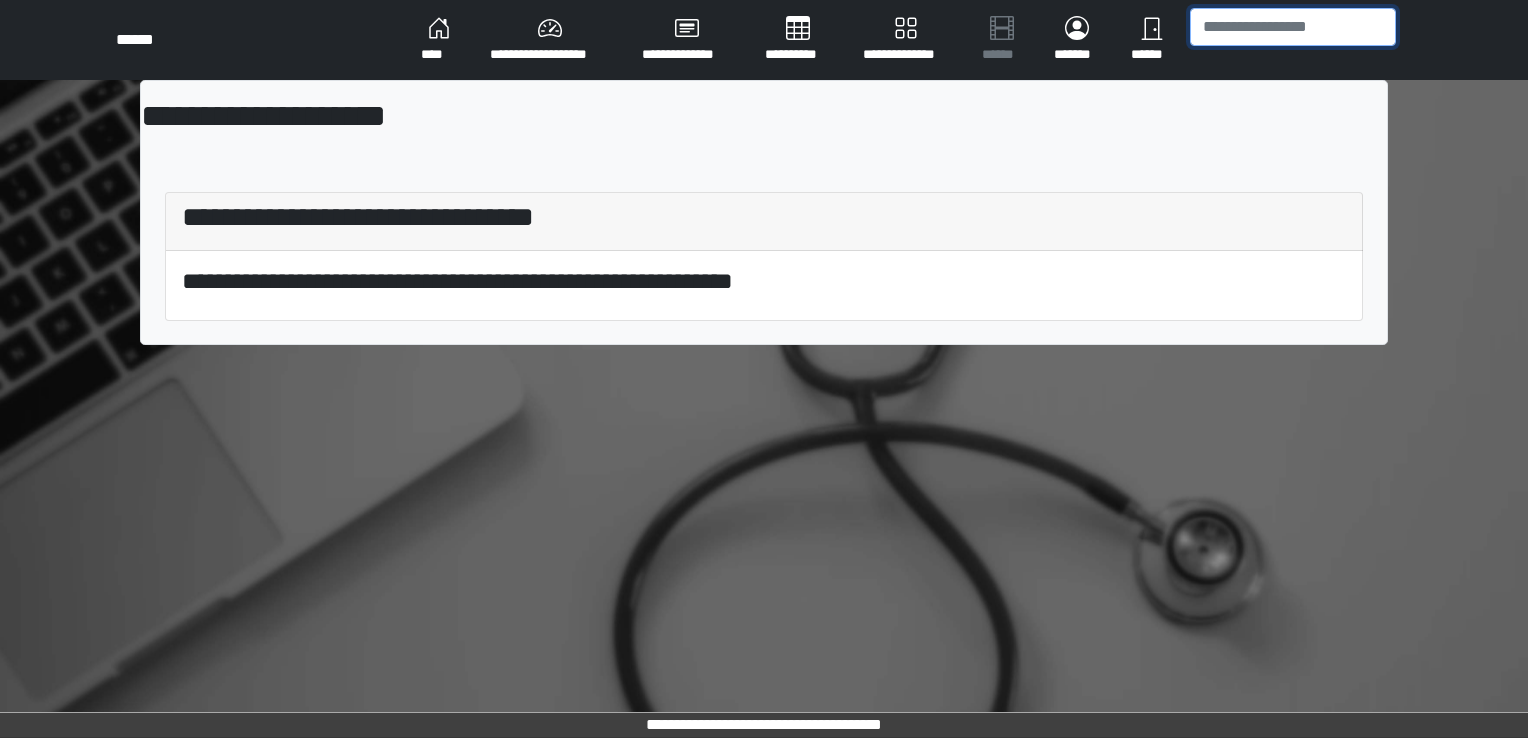 click at bounding box center [1293, 27] 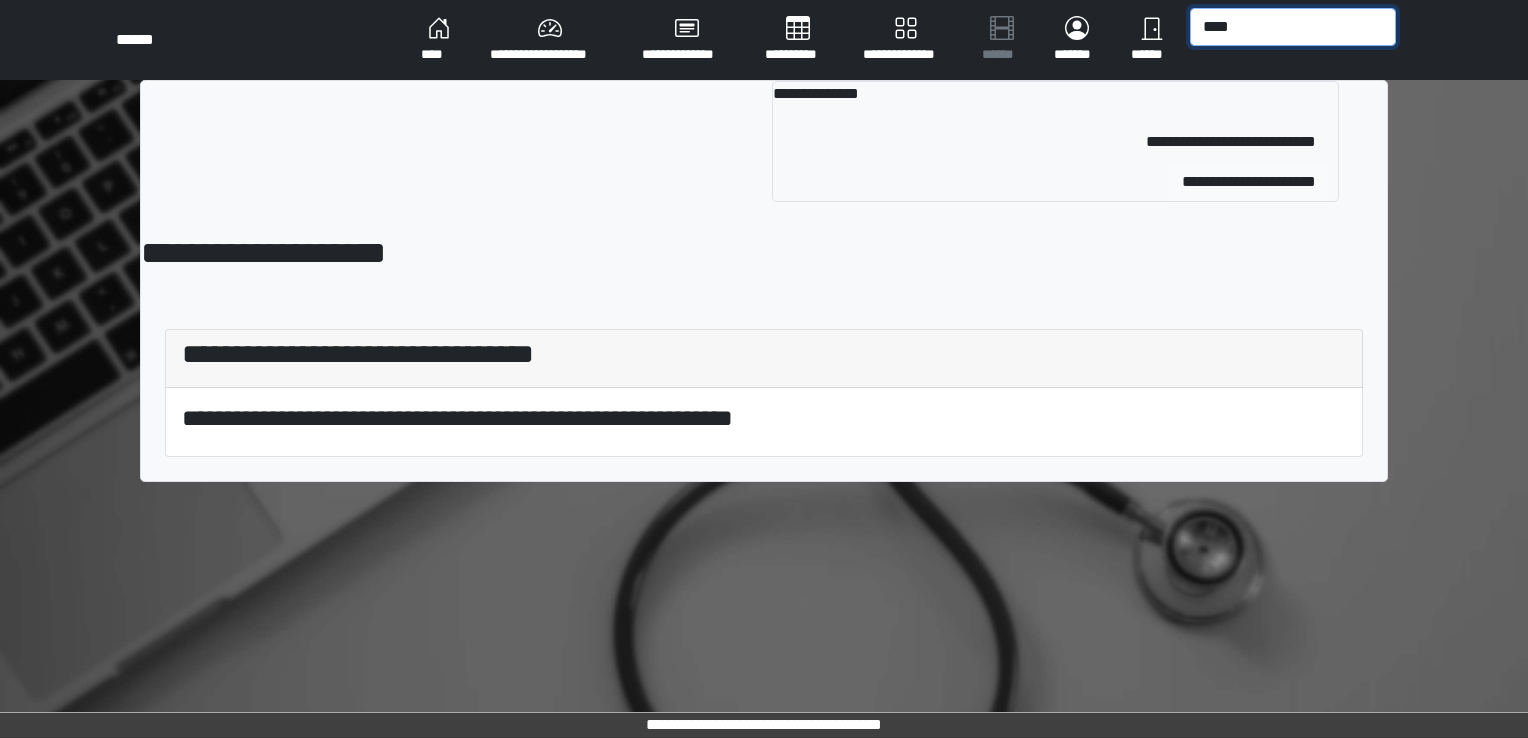 type on "****" 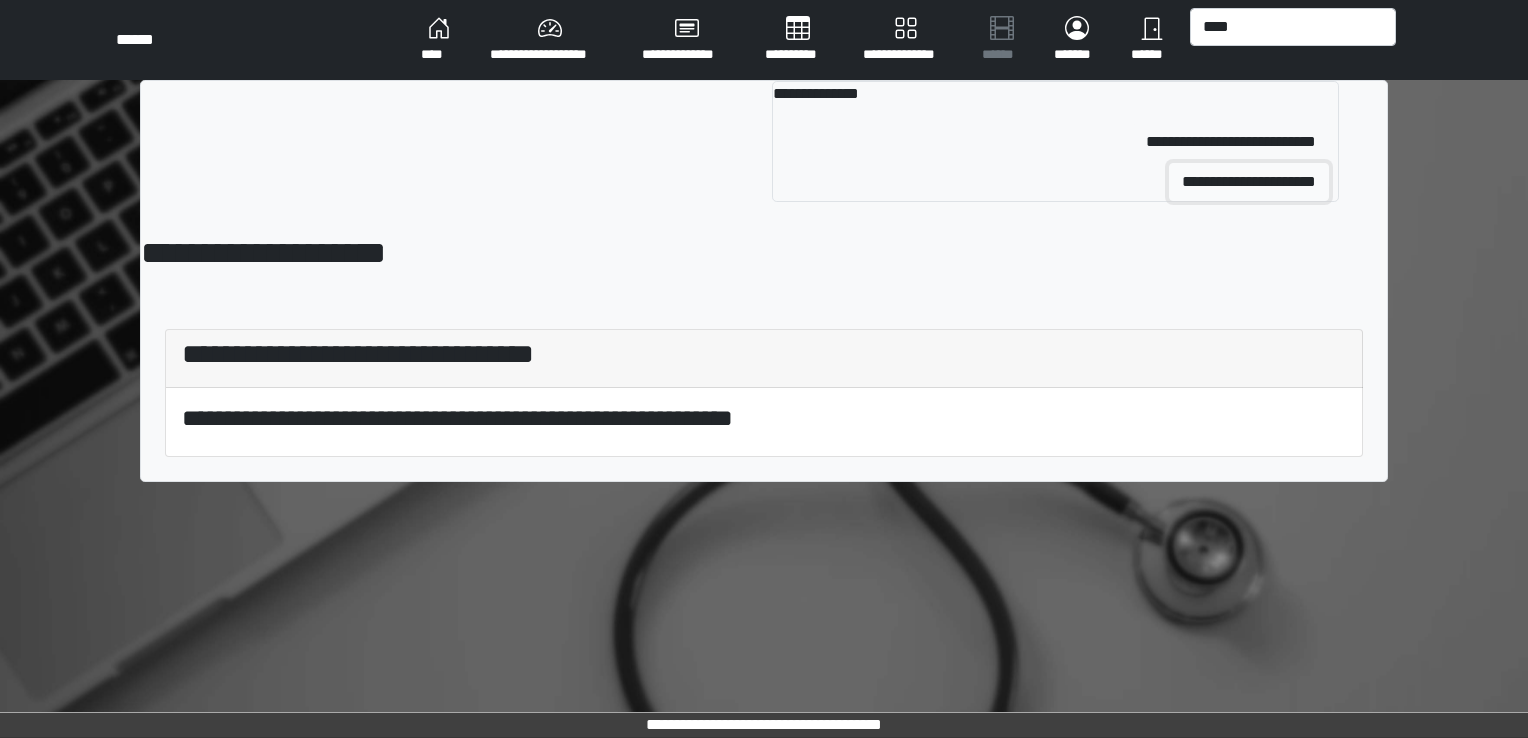 click on "**********" at bounding box center [1249, 182] 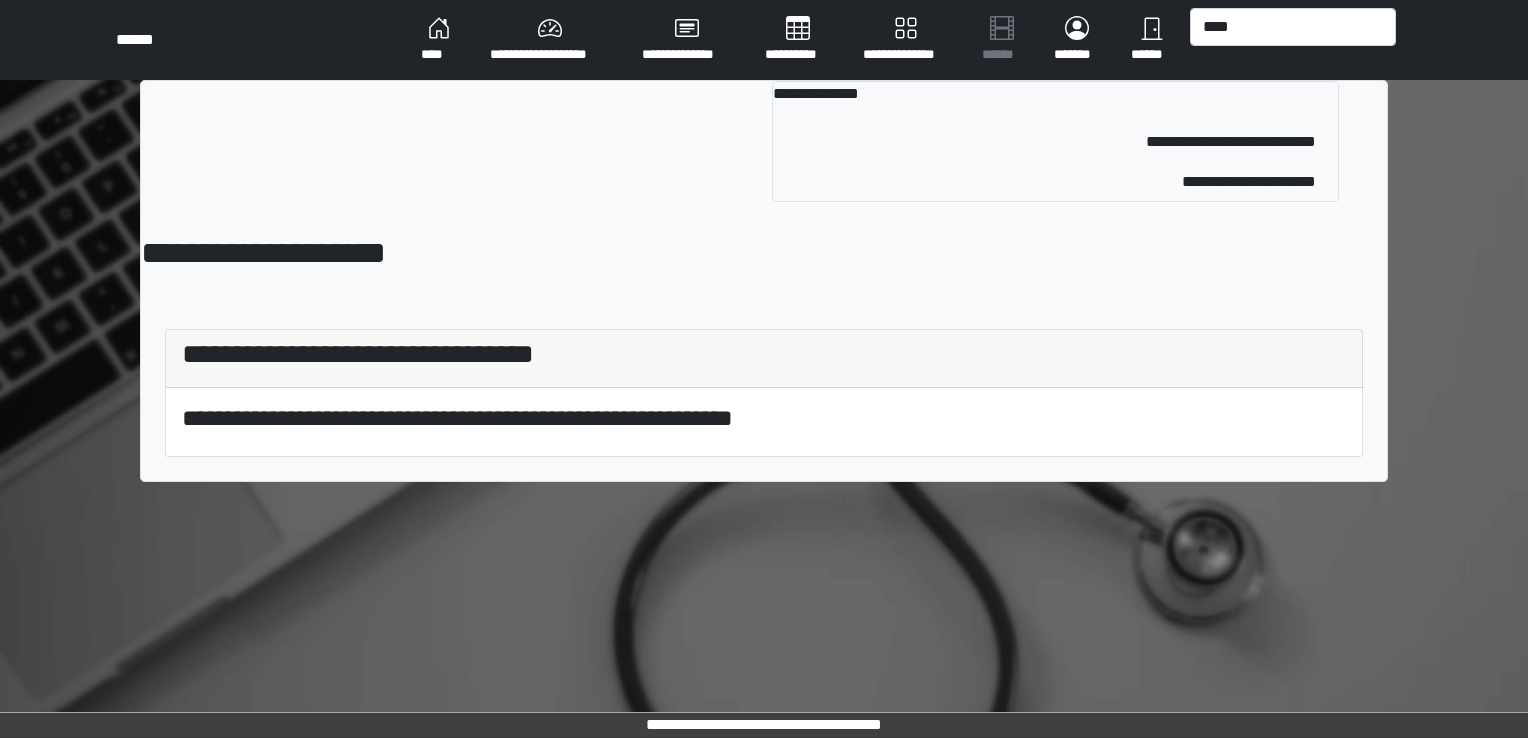 type 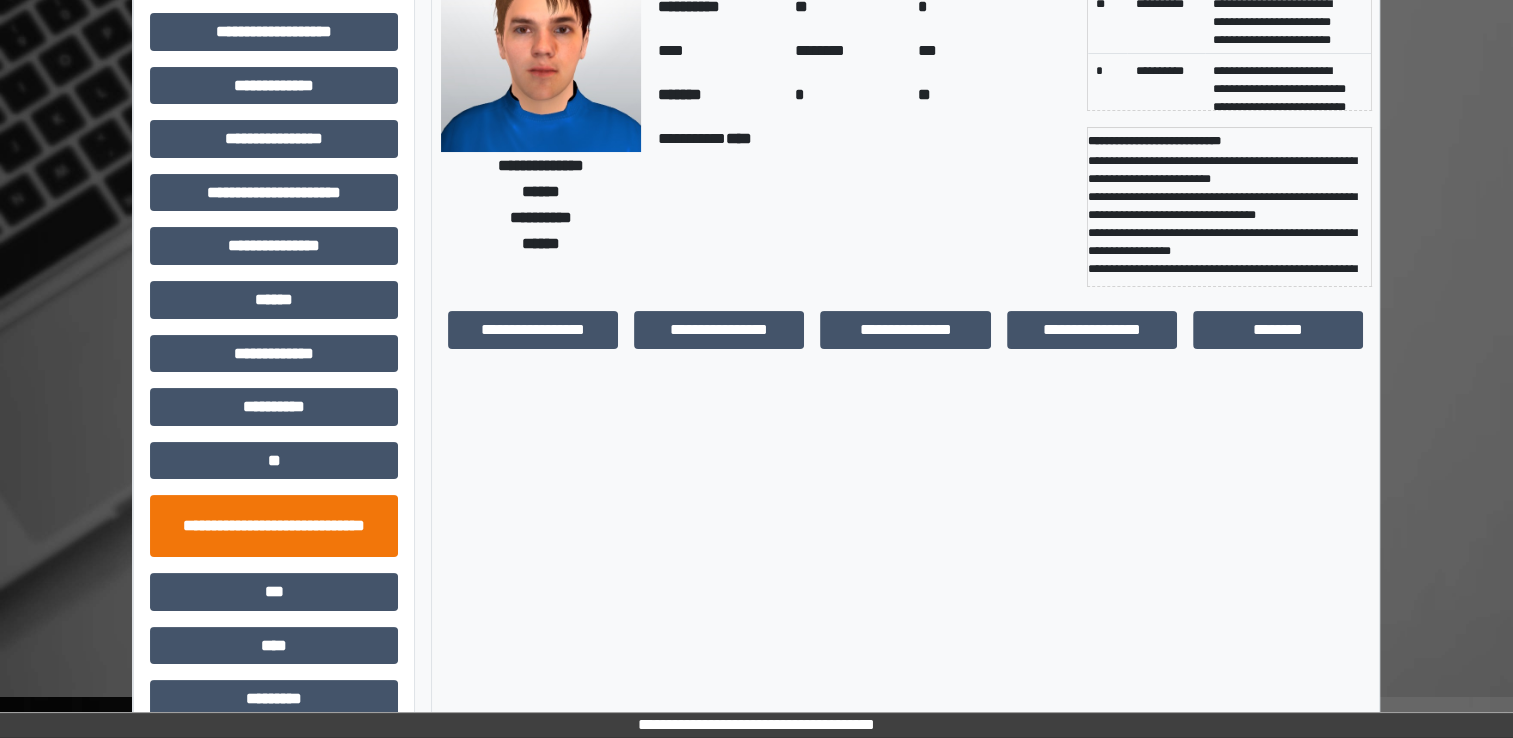 scroll, scrollTop: 184, scrollLeft: 0, axis: vertical 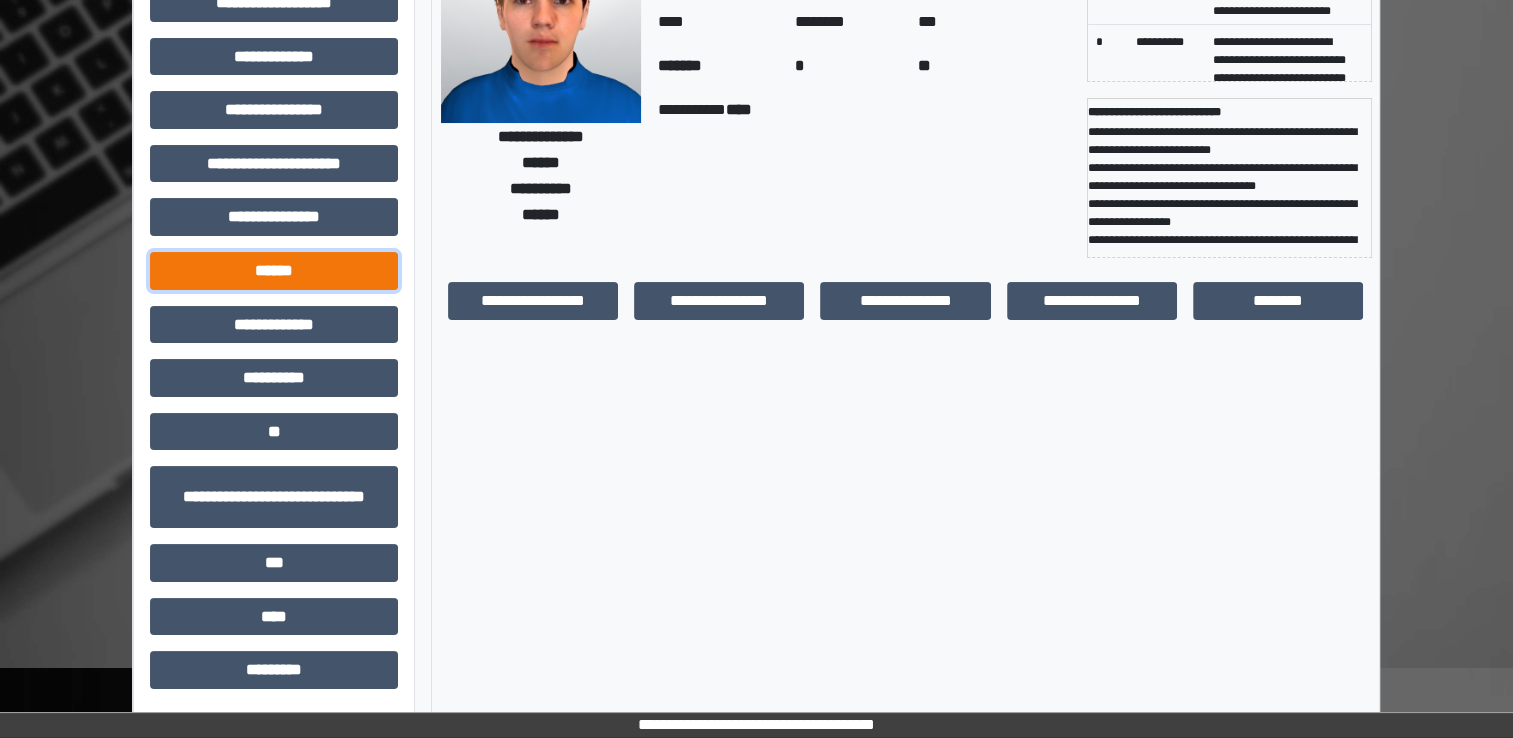 click on "******" at bounding box center [274, 271] 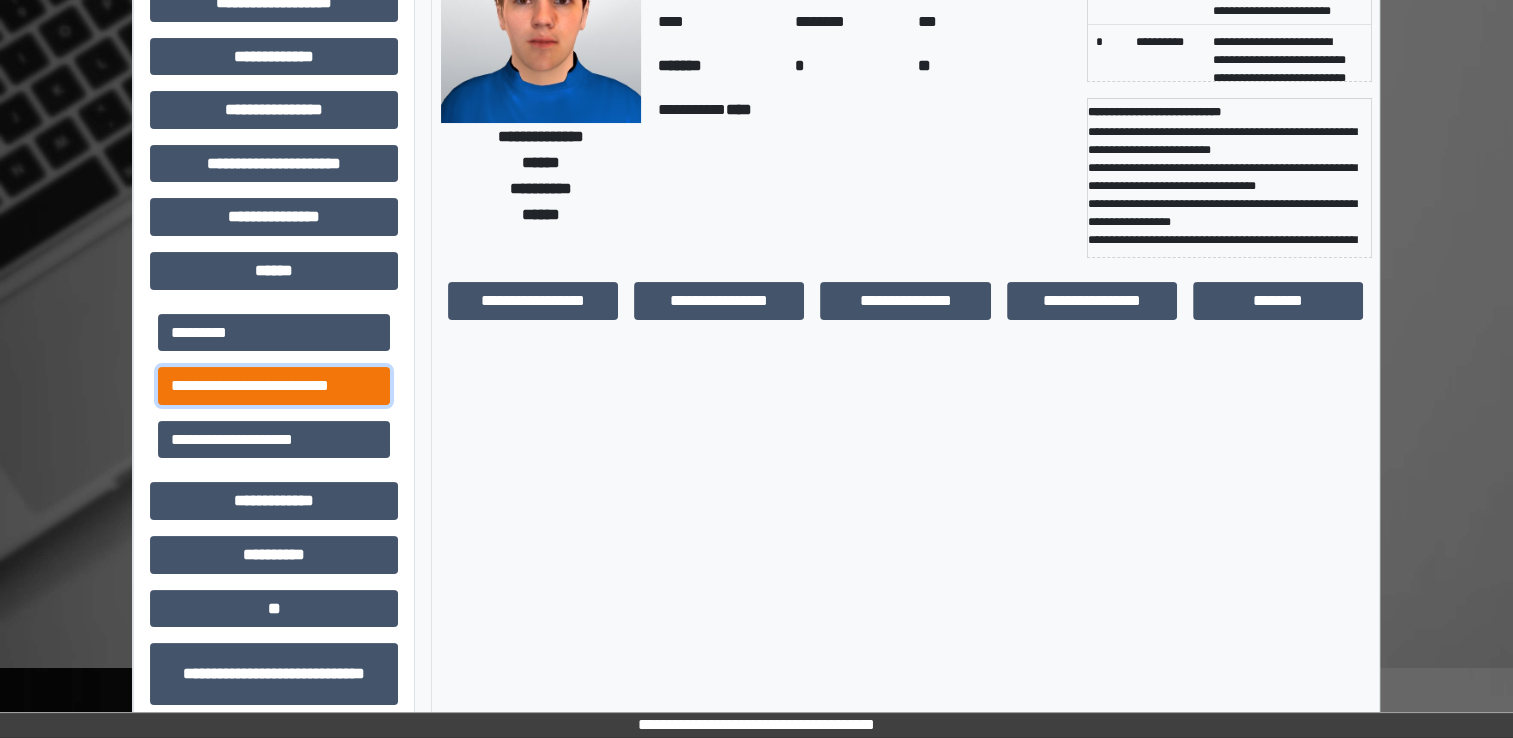 click on "**********" at bounding box center (274, 386) 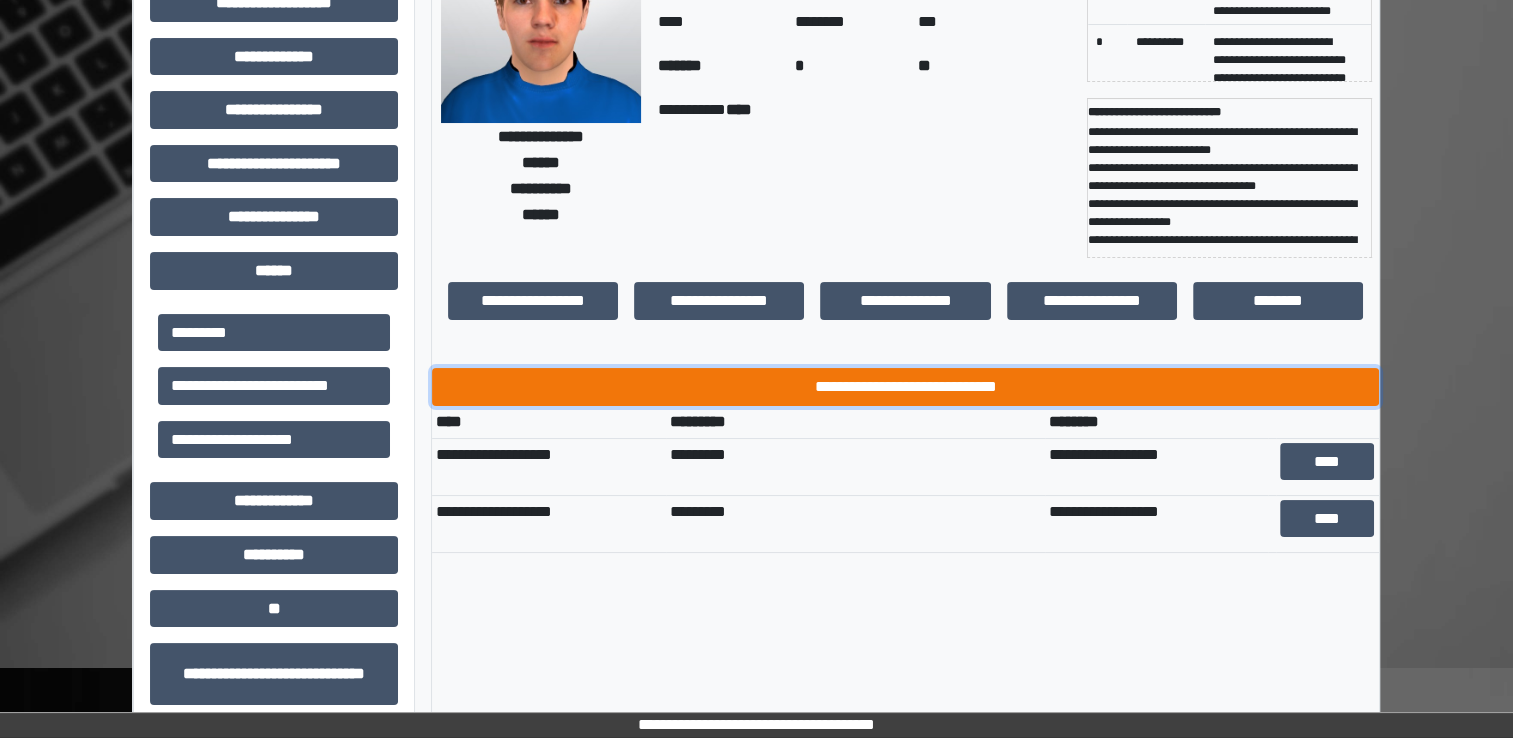 click on "**********" at bounding box center [905, 387] 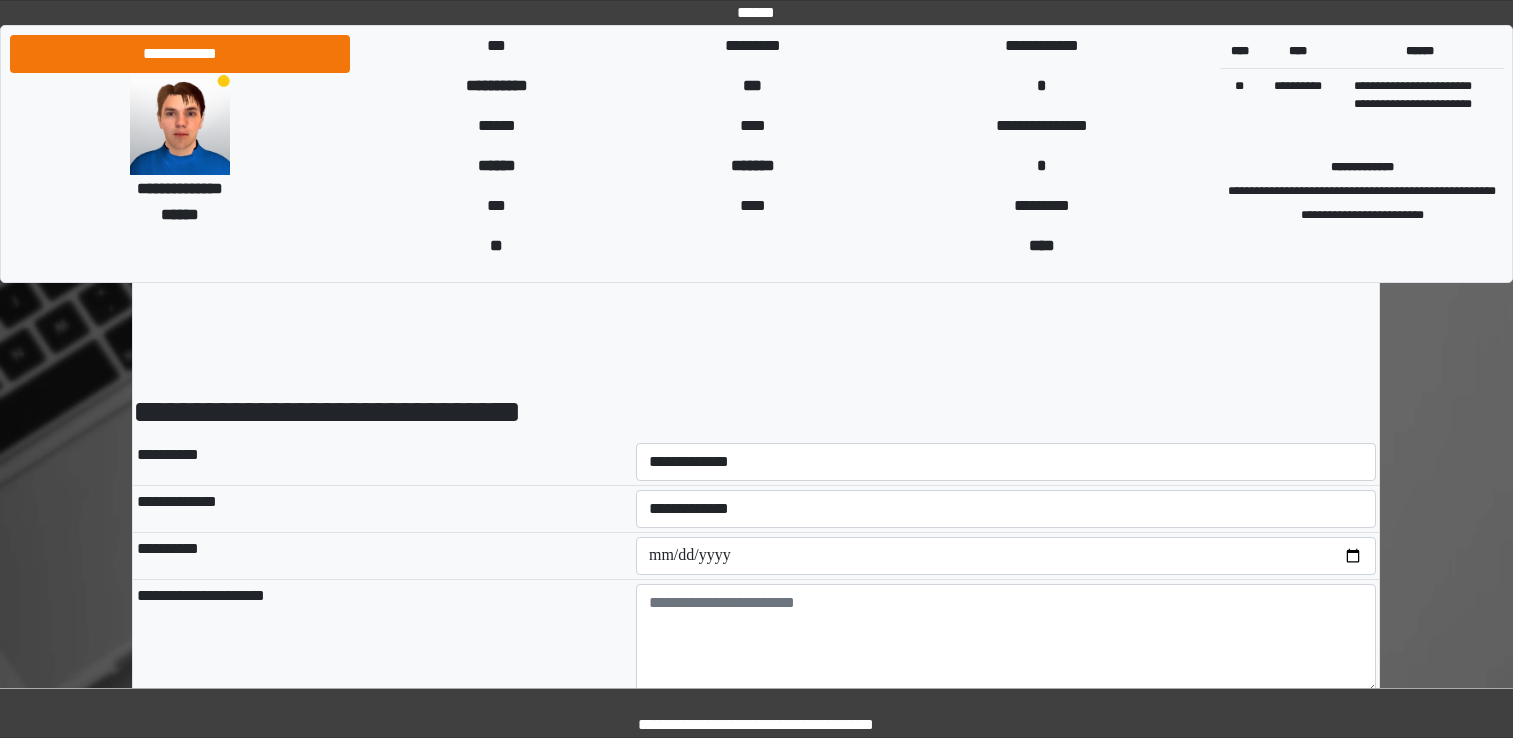 scroll, scrollTop: 0, scrollLeft: 0, axis: both 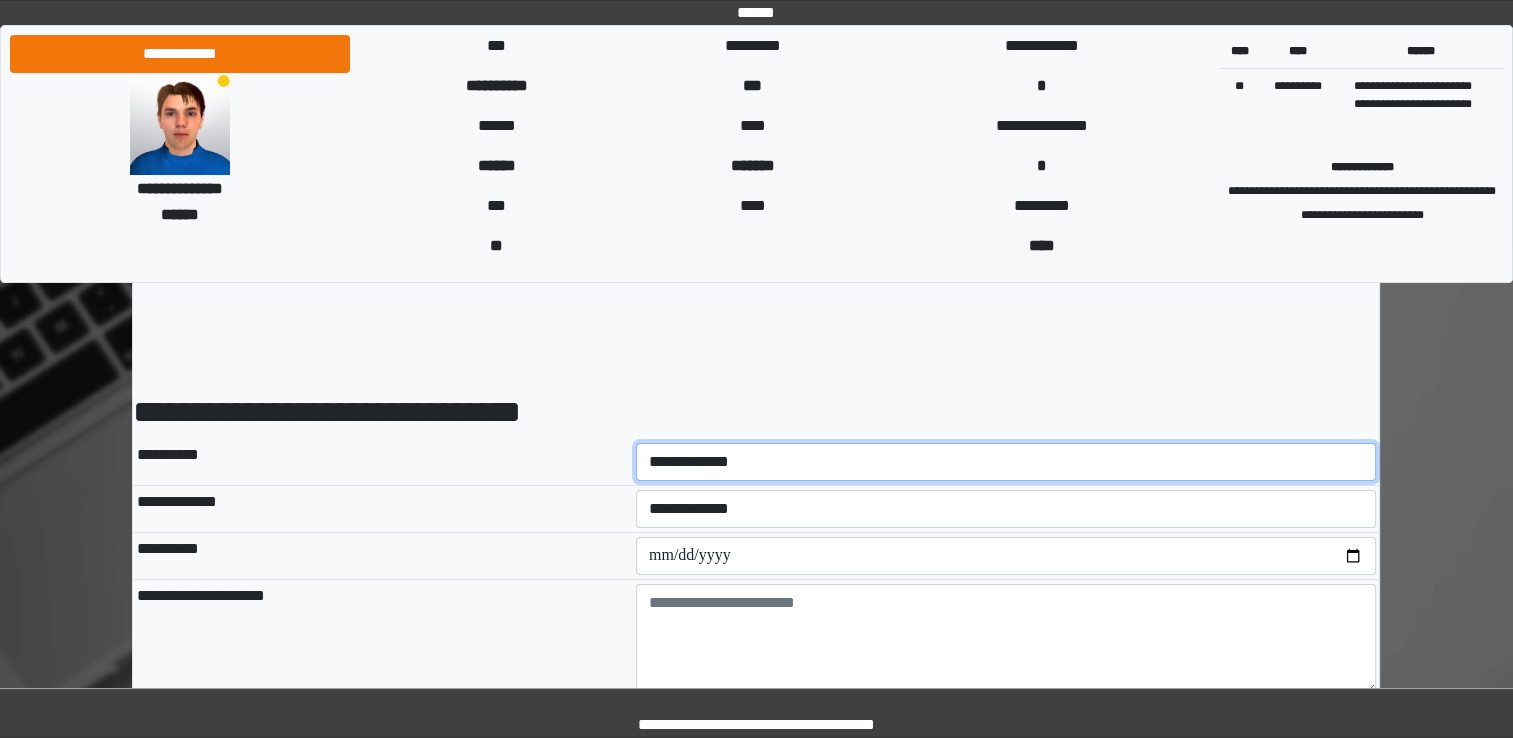 click on "**********" at bounding box center [1006, 462] 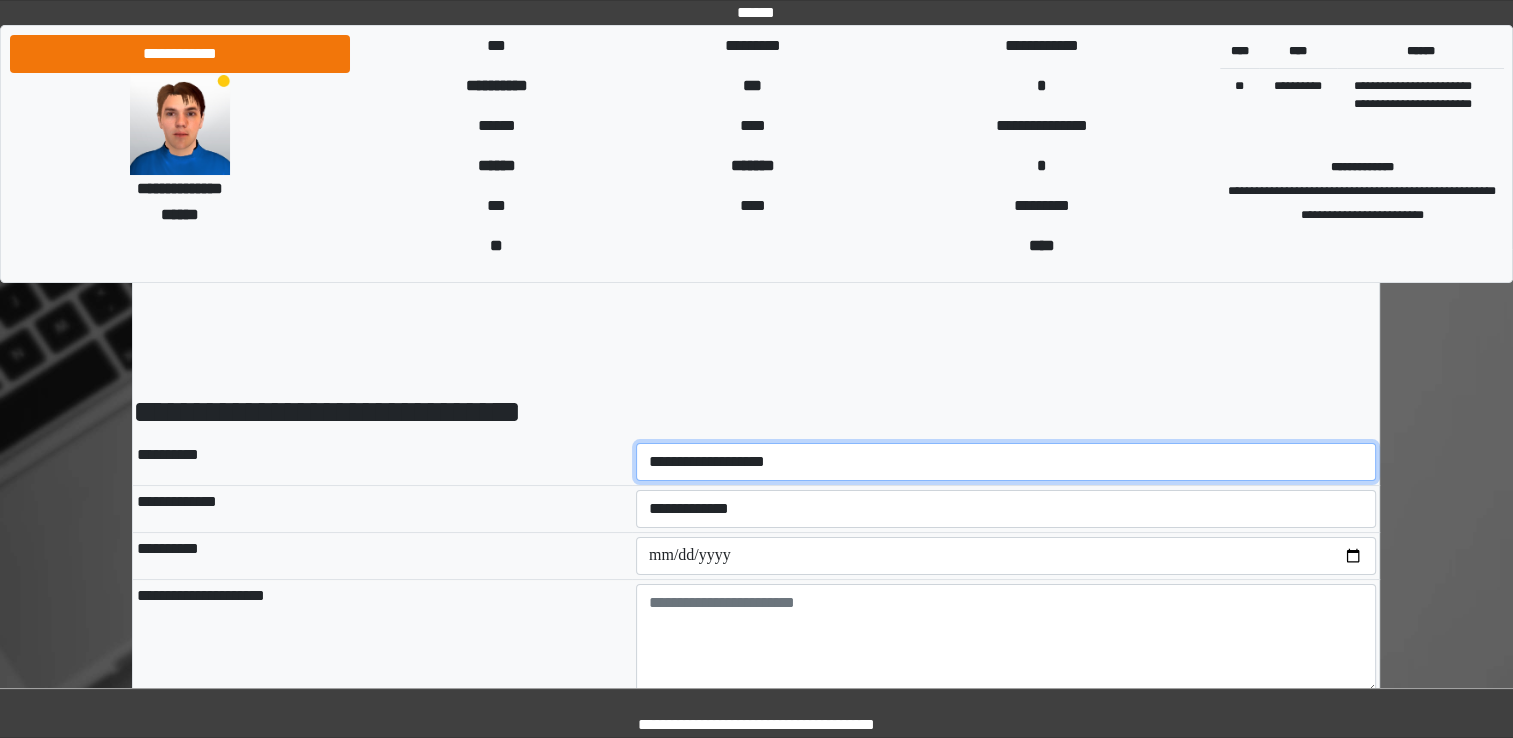 click on "**********" at bounding box center (1006, 462) 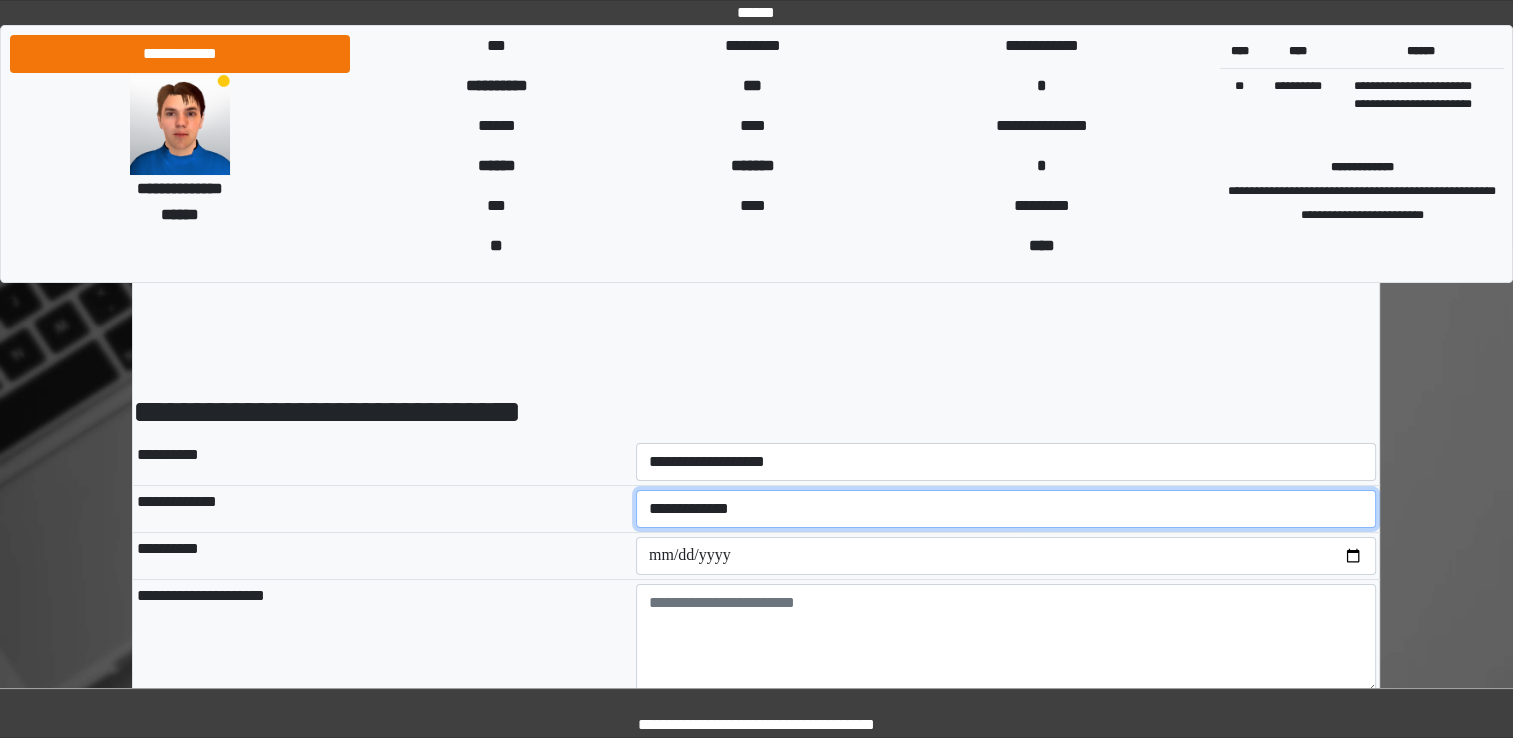 click on "**********" at bounding box center (1006, 509) 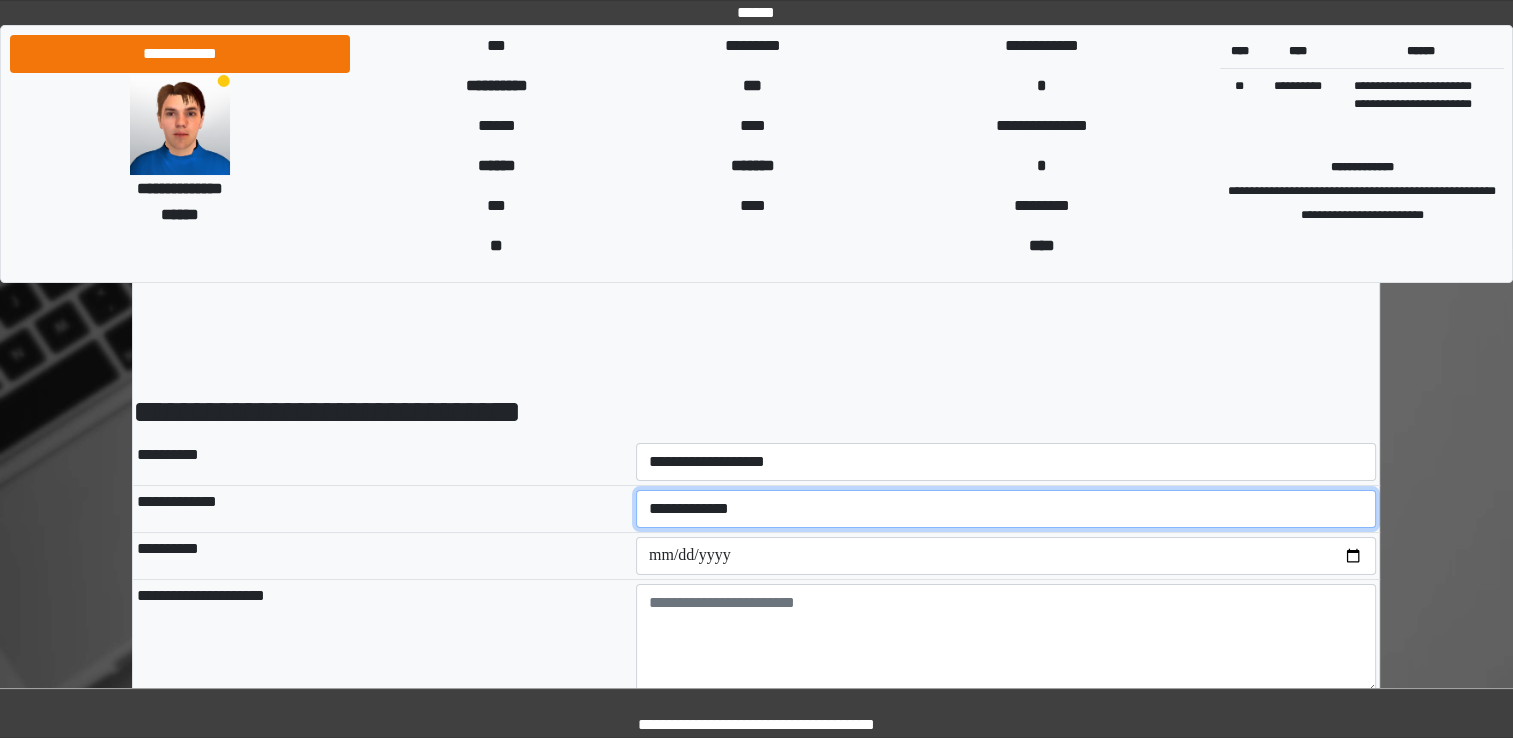 select on "*" 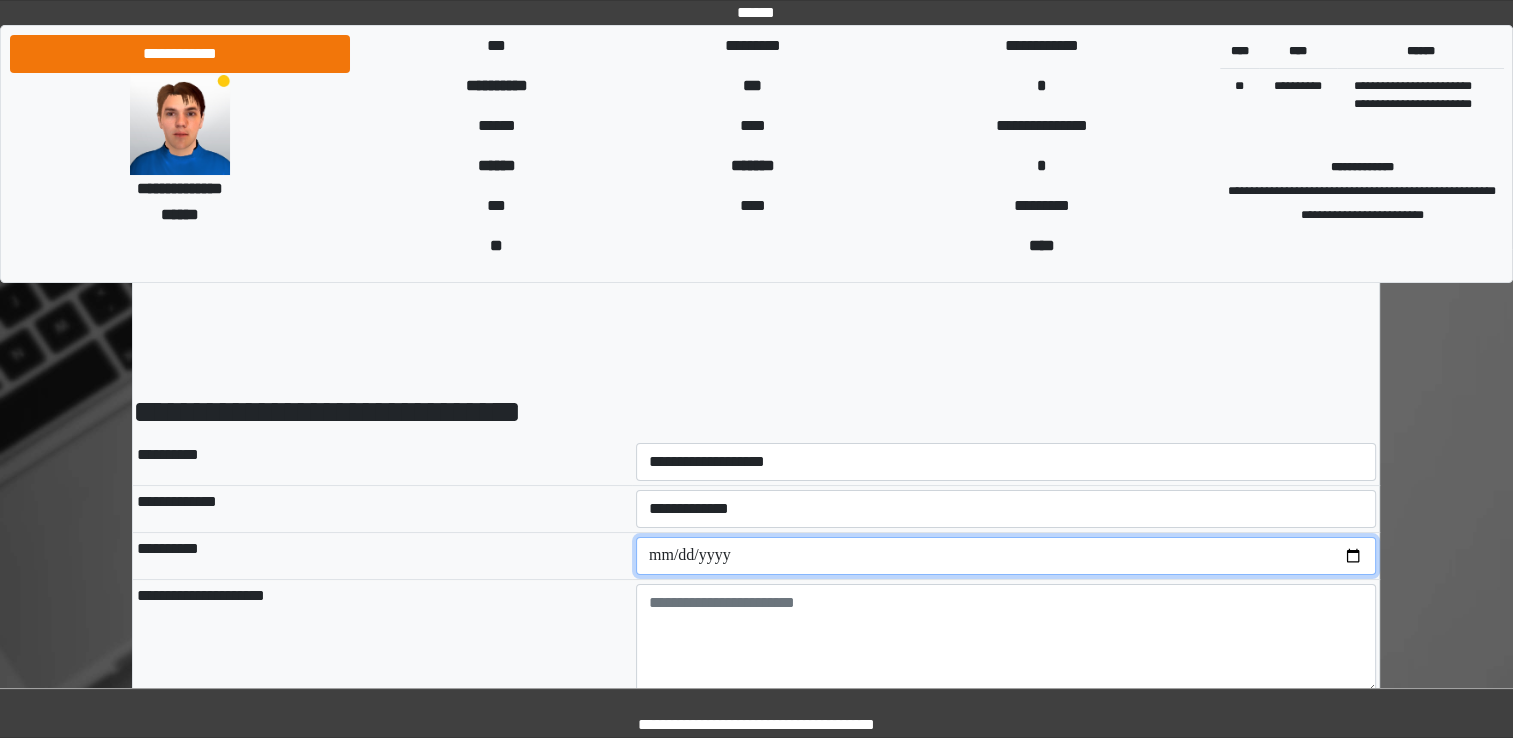 click at bounding box center [1006, 556] 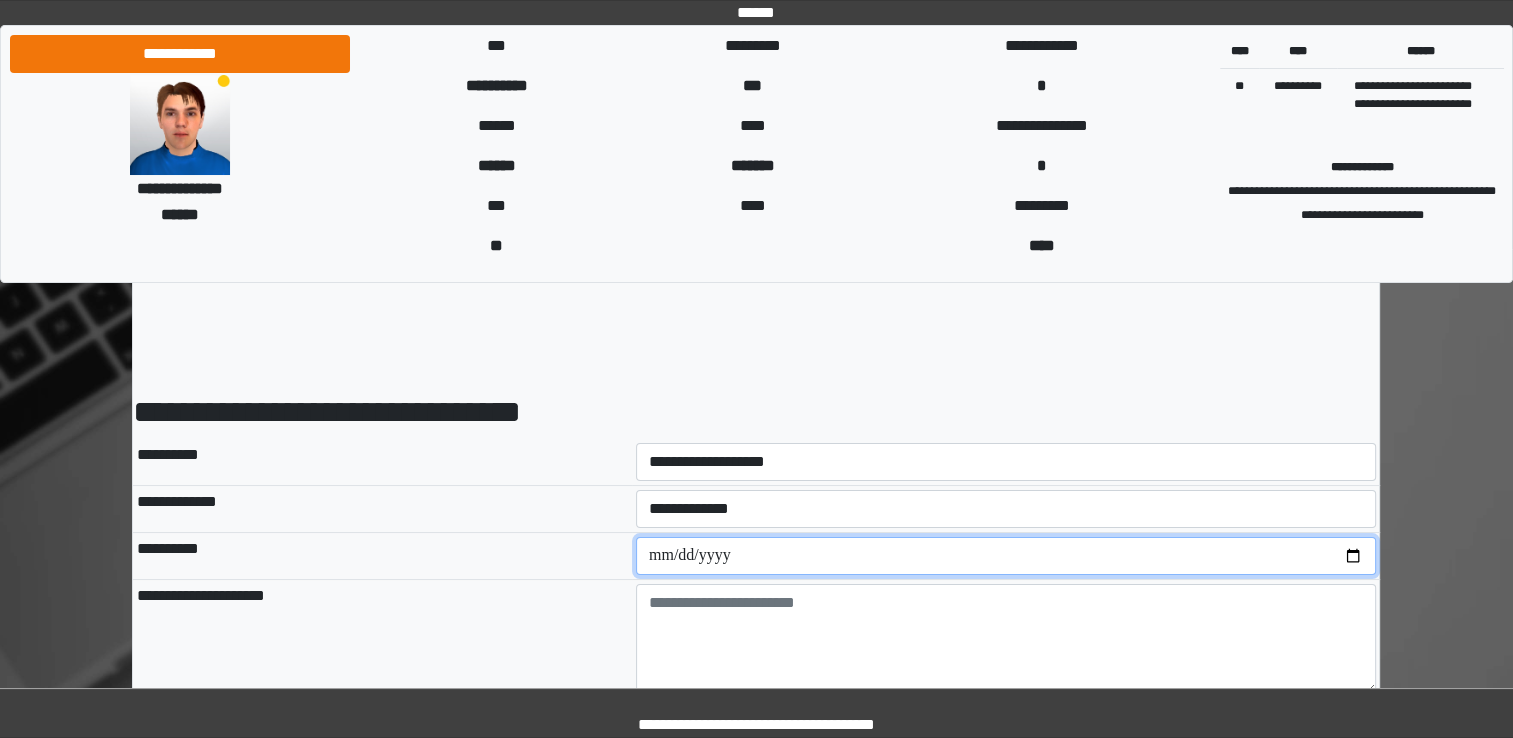 type on "**********" 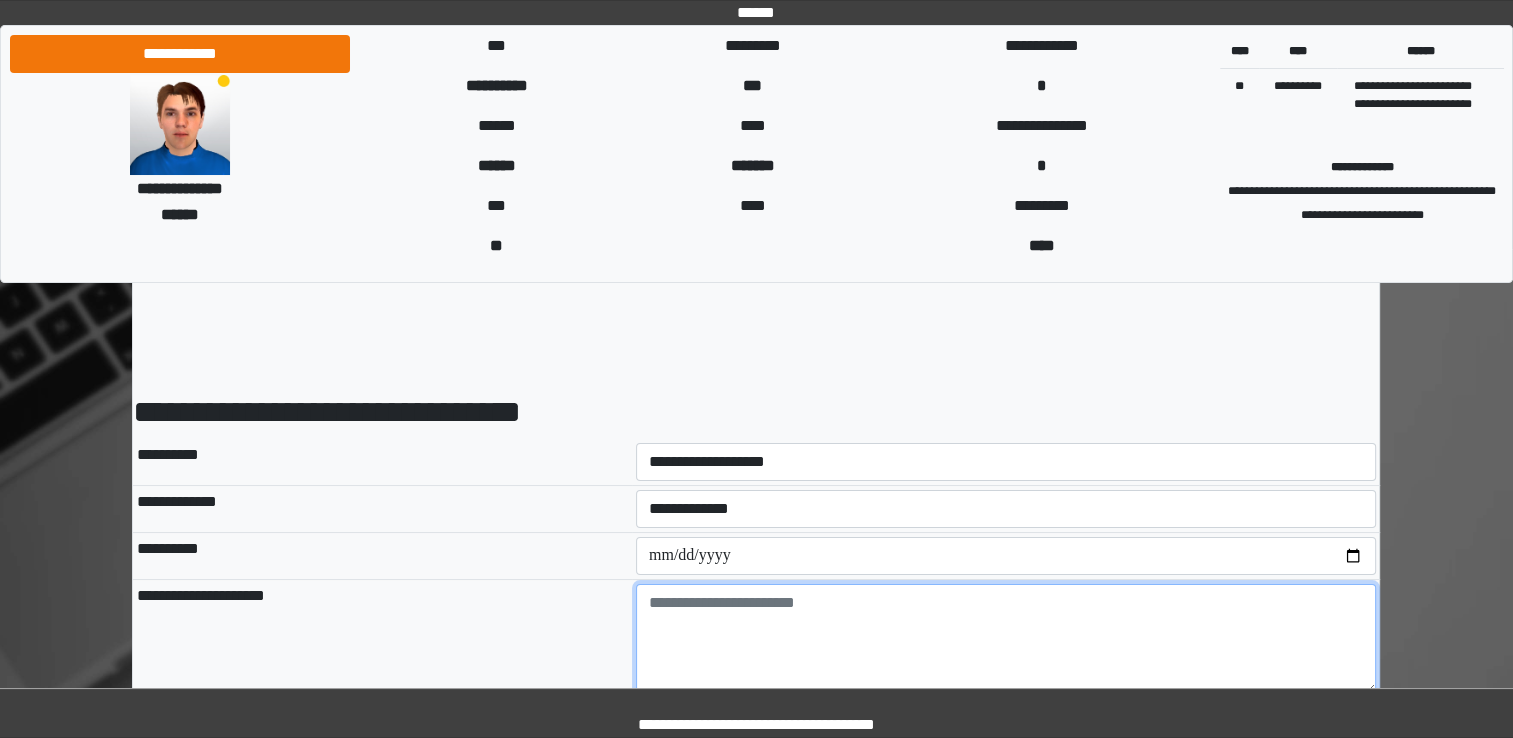 click at bounding box center (1006, 639) 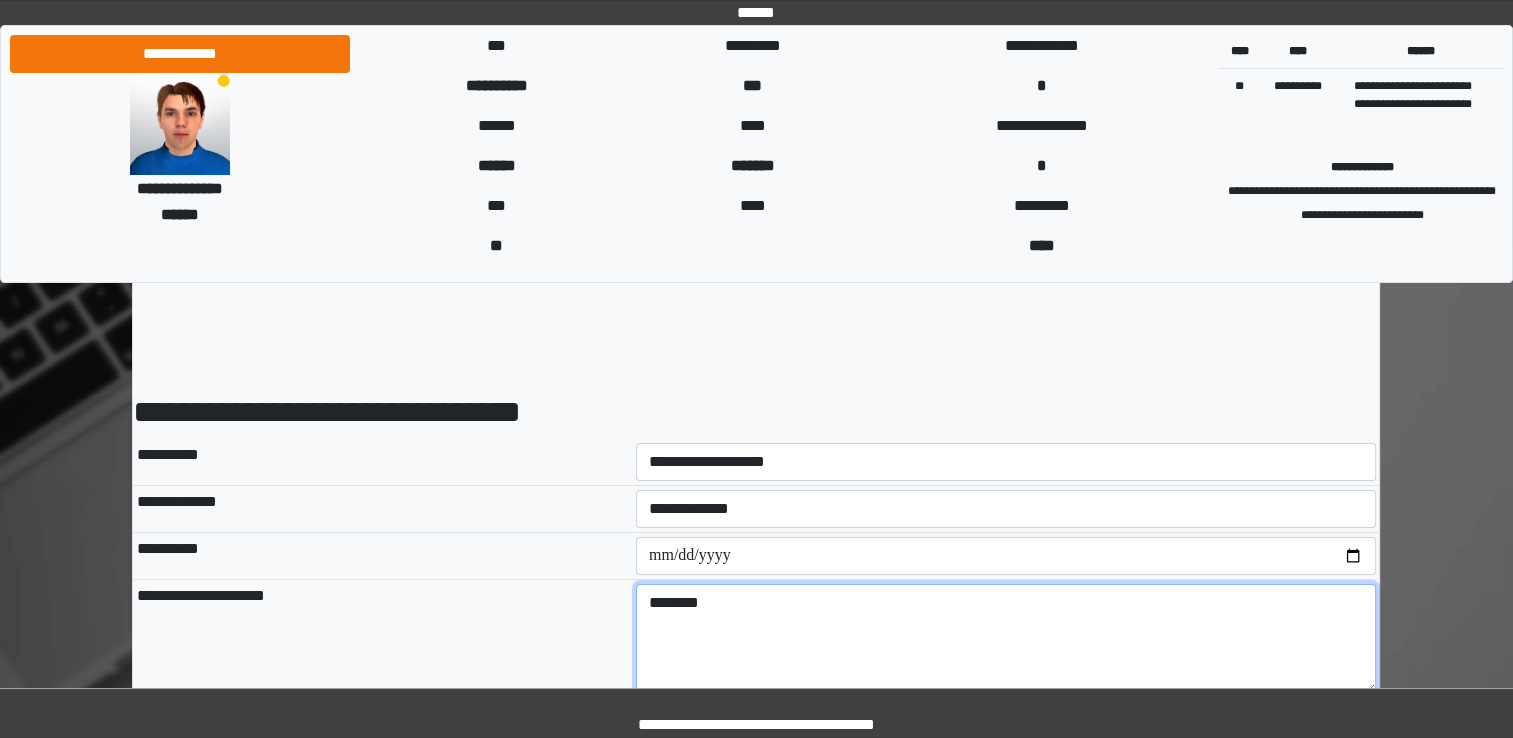 type on "********" 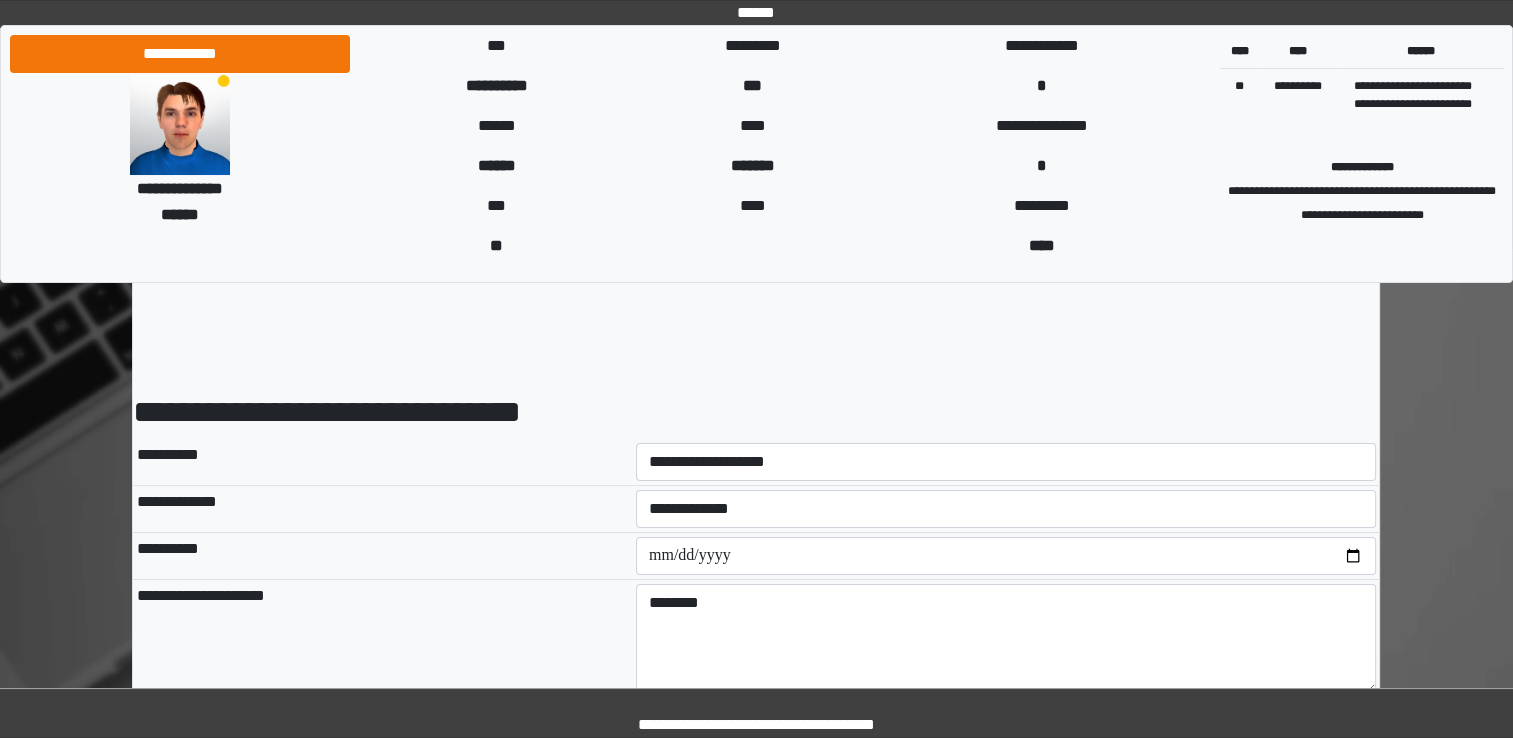 click on "**********" at bounding box center (382, 638) 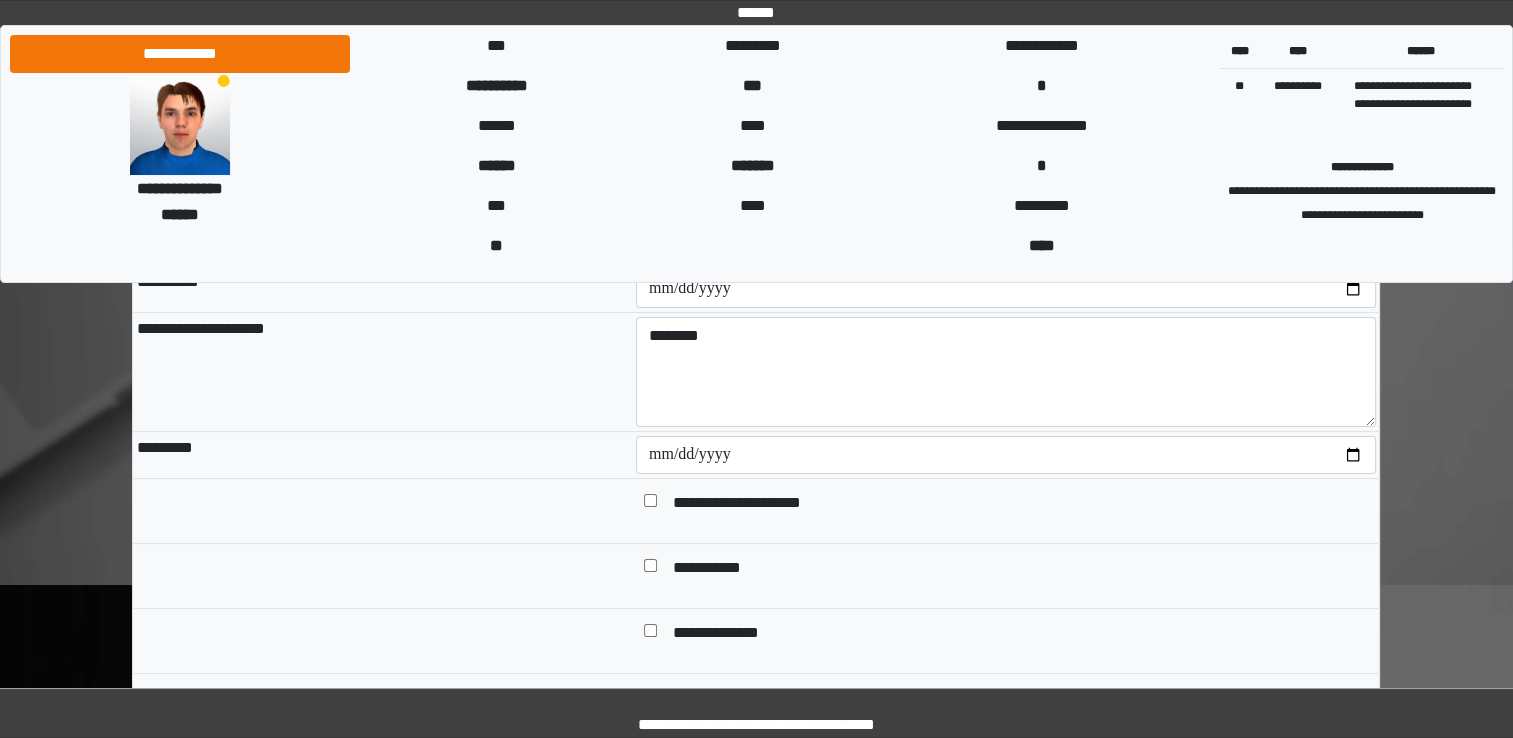 scroll, scrollTop: 300, scrollLeft: 0, axis: vertical 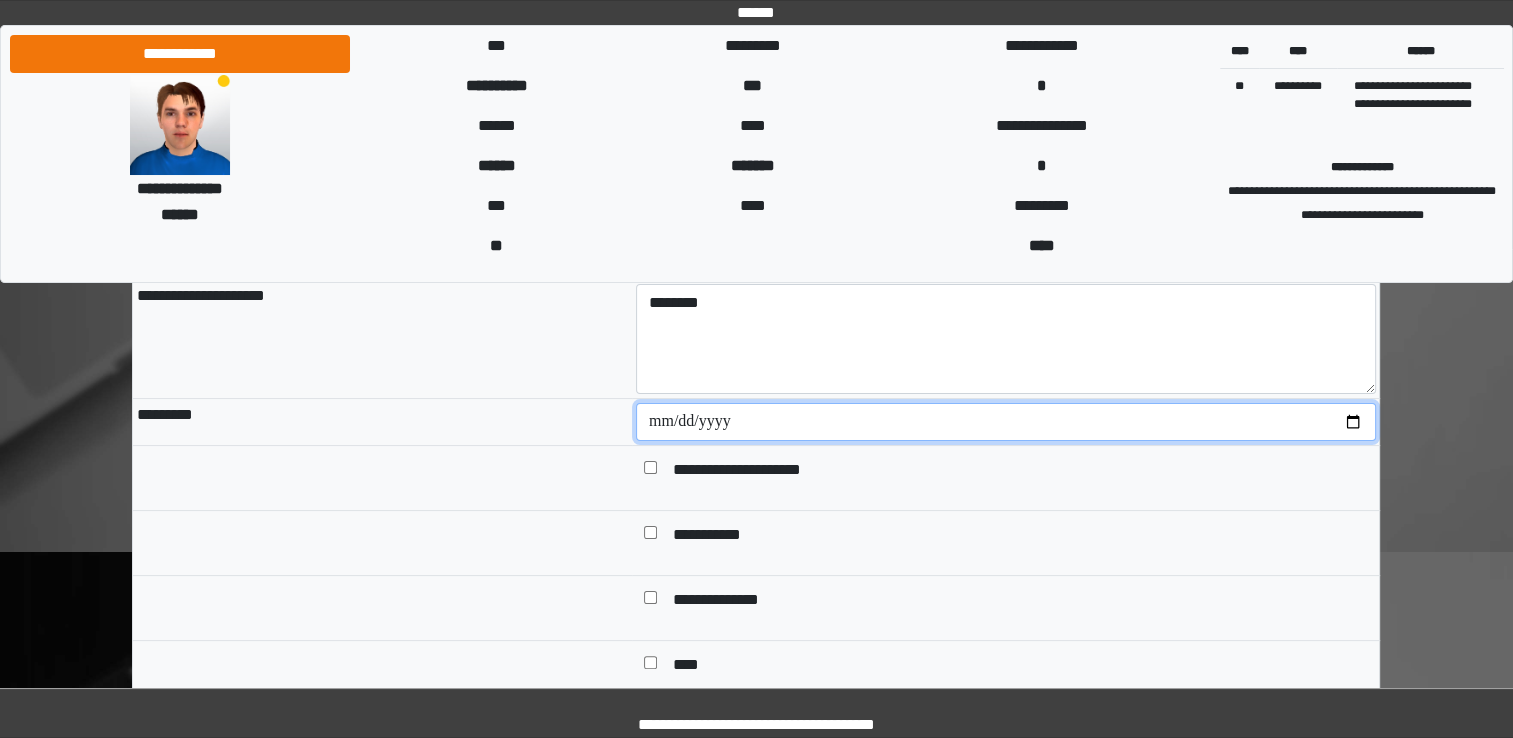 click at bounding box center [1006, 422] 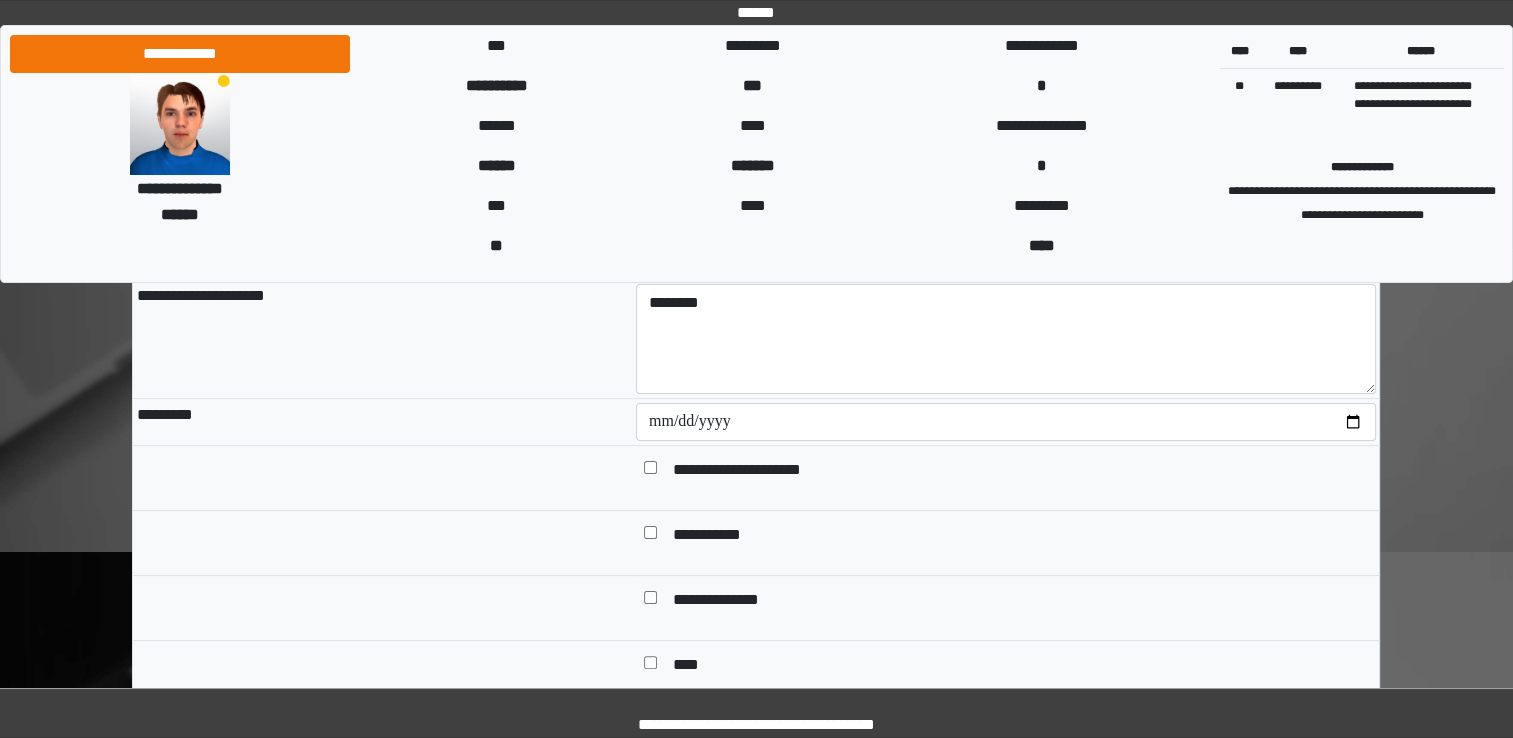 click at bounding box center [382, 477] 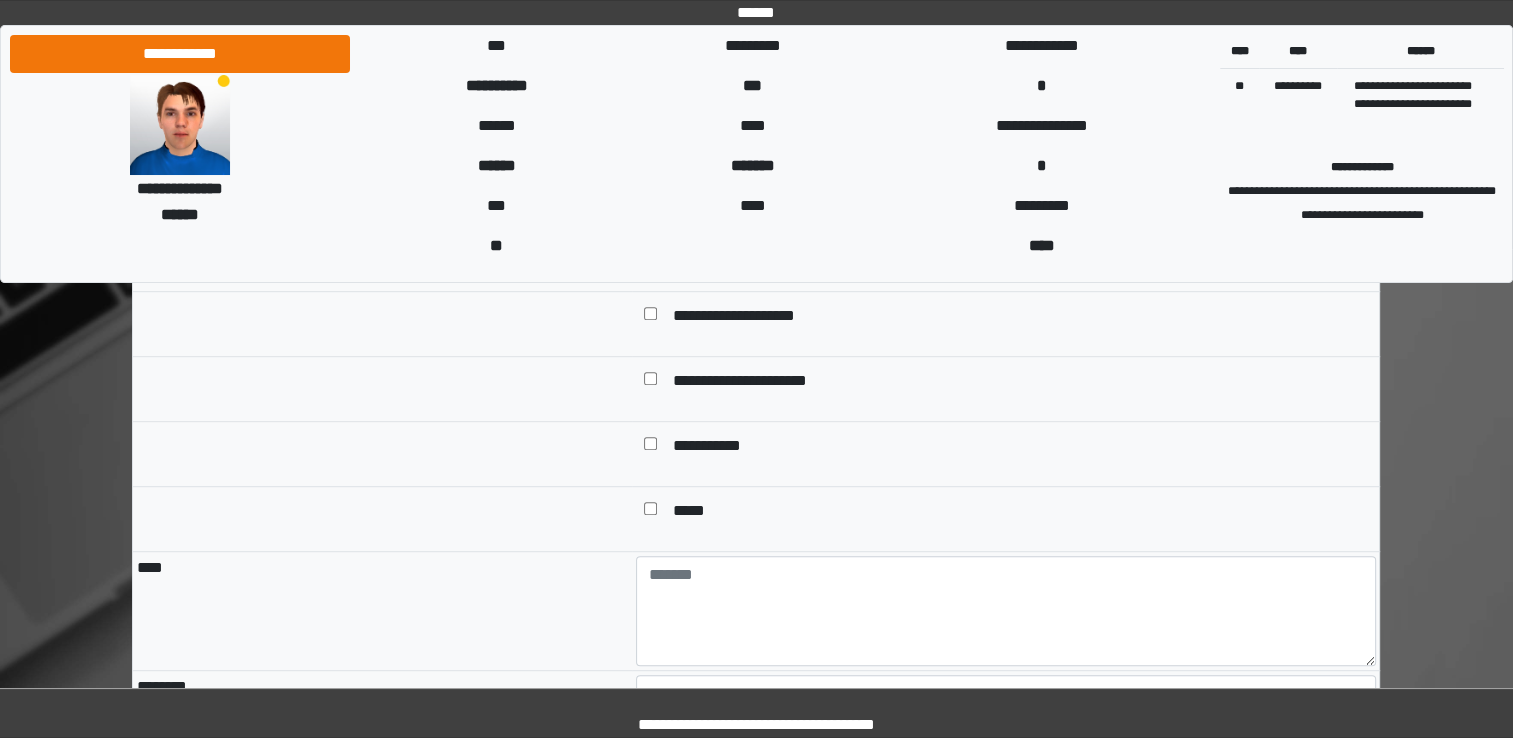 scroll, scrollTop: 1100, scrollLeft: 0, axis: vertical 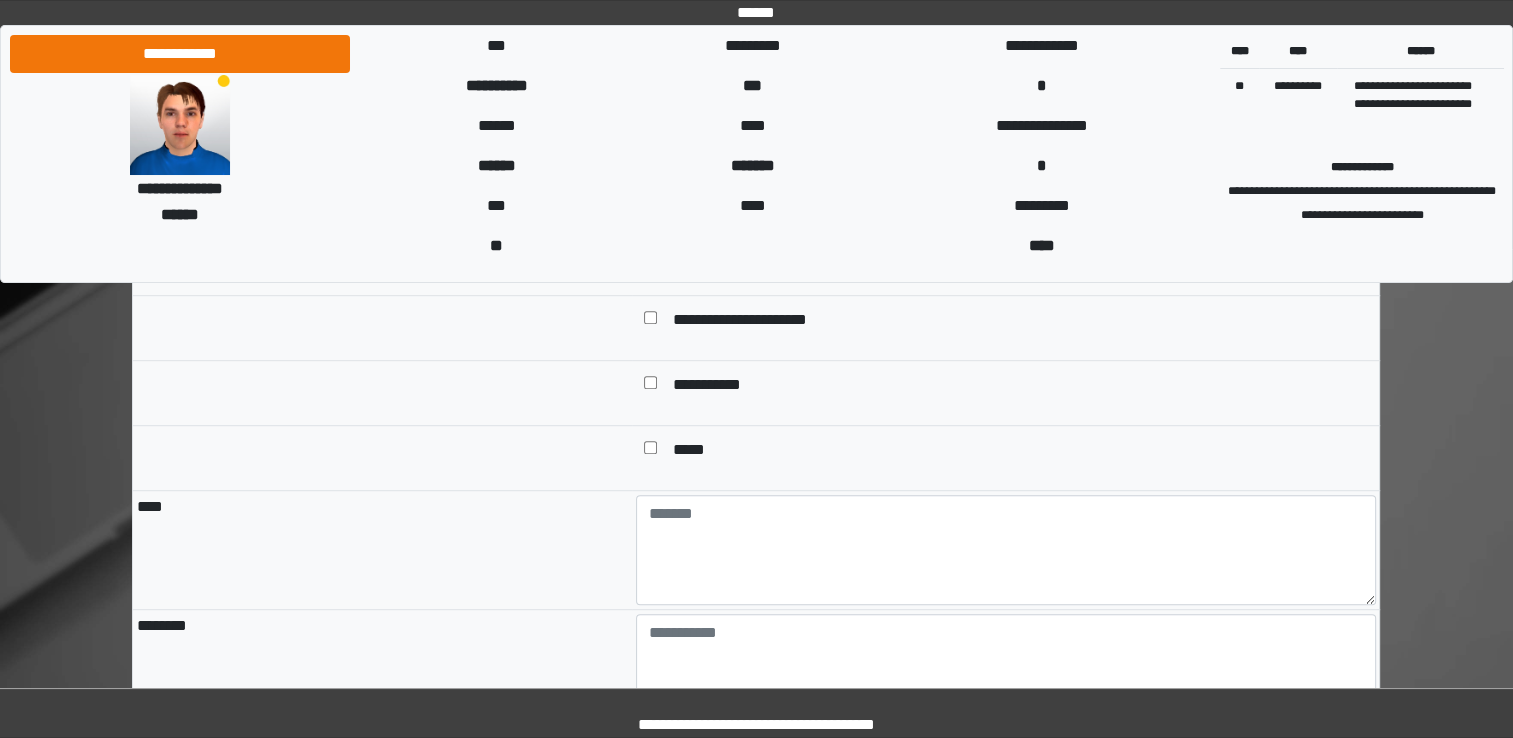 click at bounding box center [650, 450] 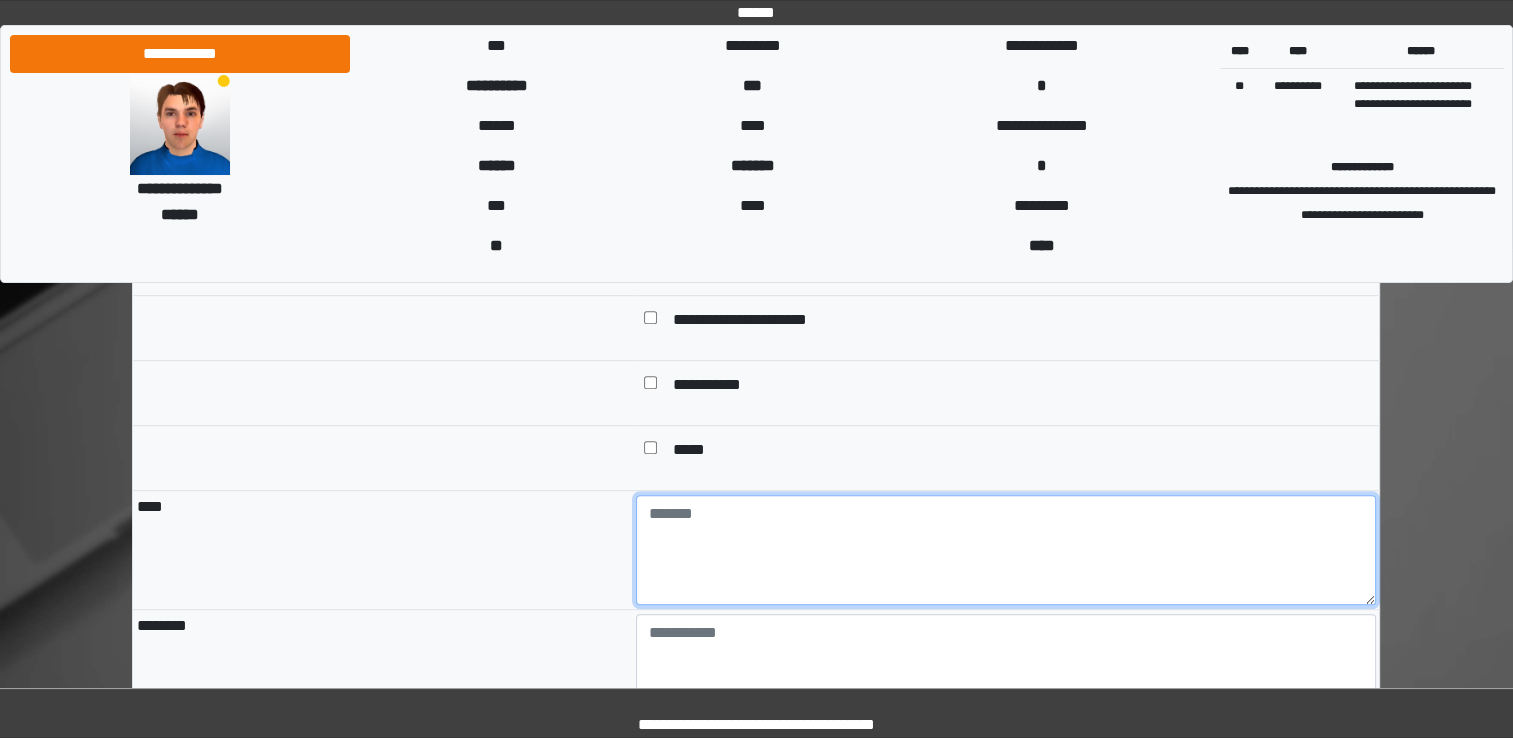 click at bounding box center (1006, 550) 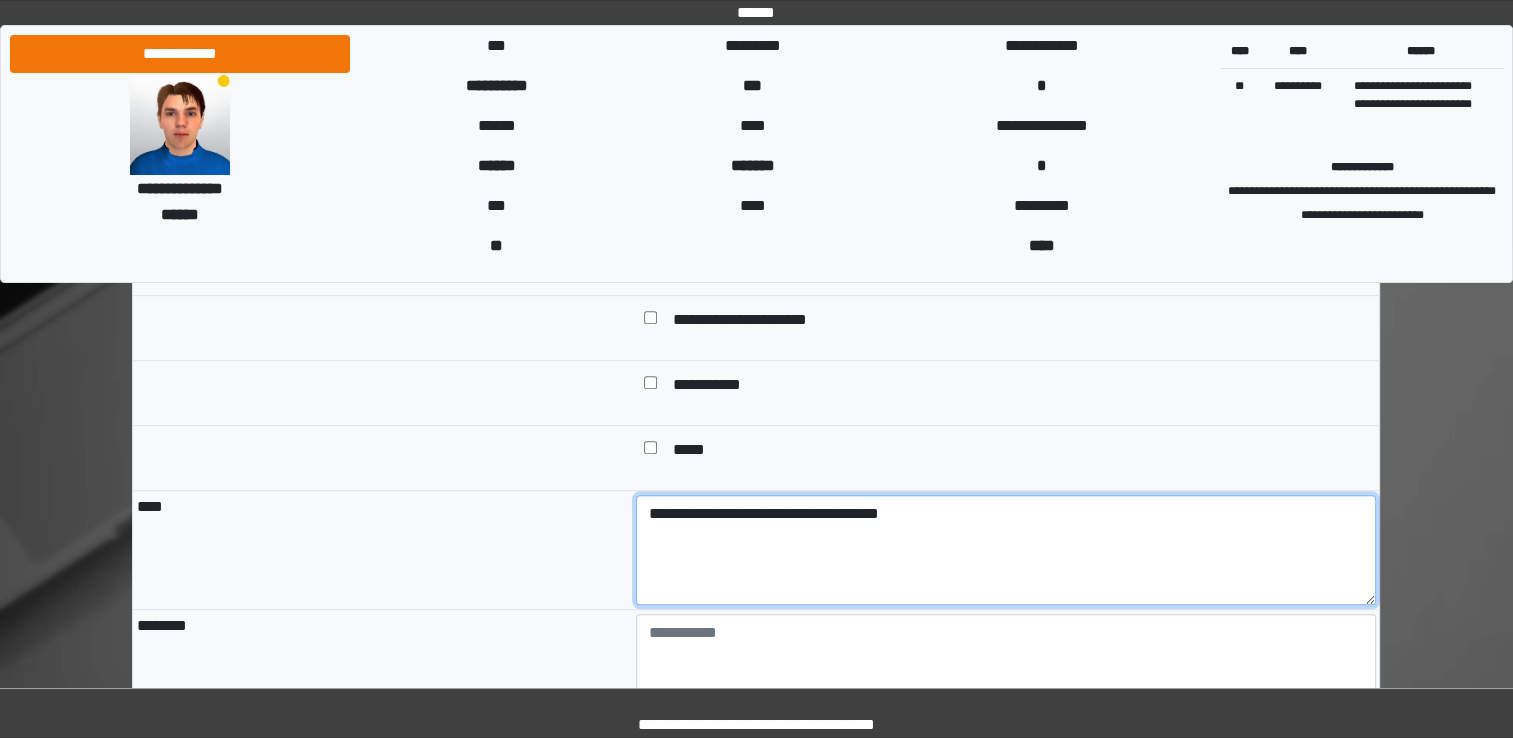 type on "**********" 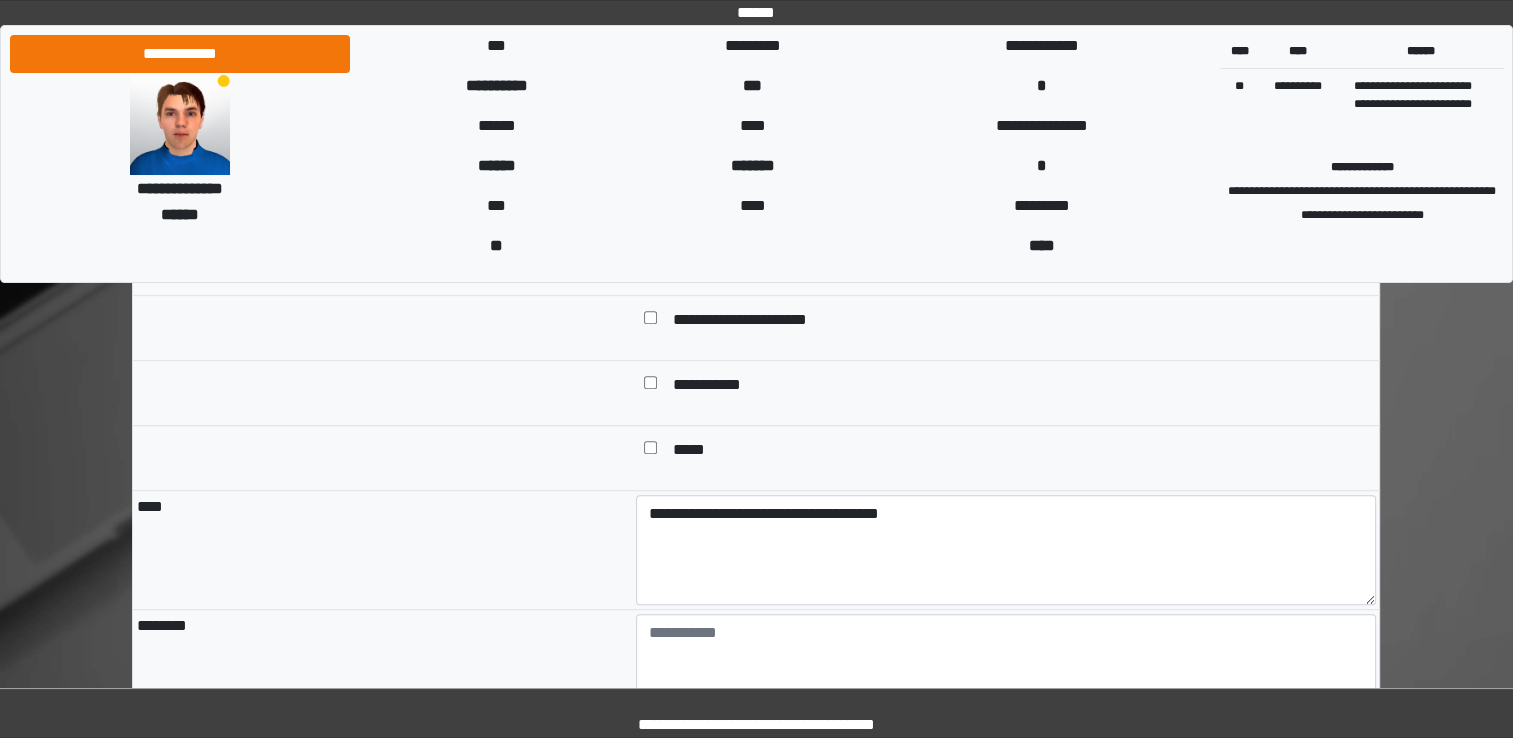 drag, startPoint x: 400, startPoint y: 624, endPoint x: 406, endPoint y: 633, distance: 10.816654 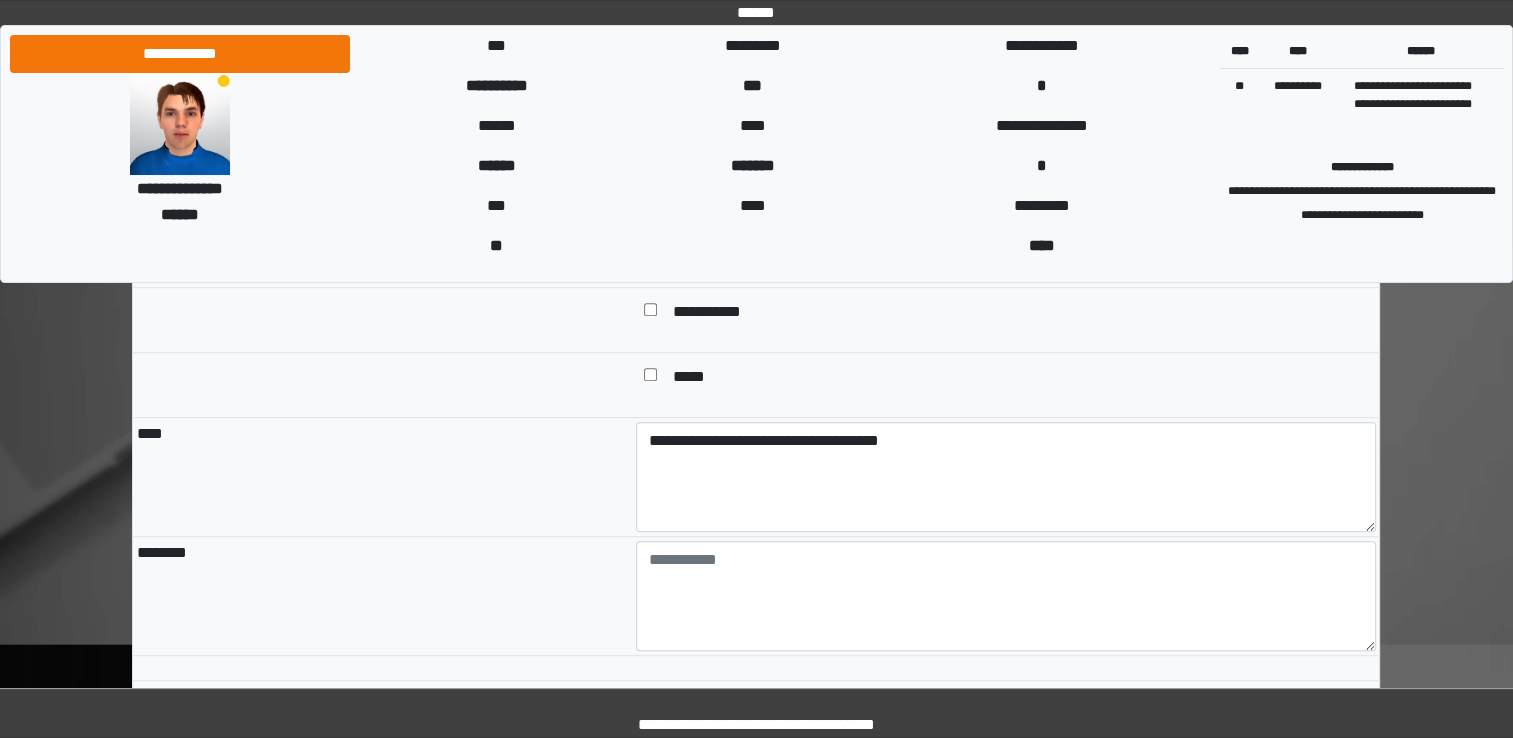 scroll, scrollTop: 1275, scrollLeft: 0, axis: vertical 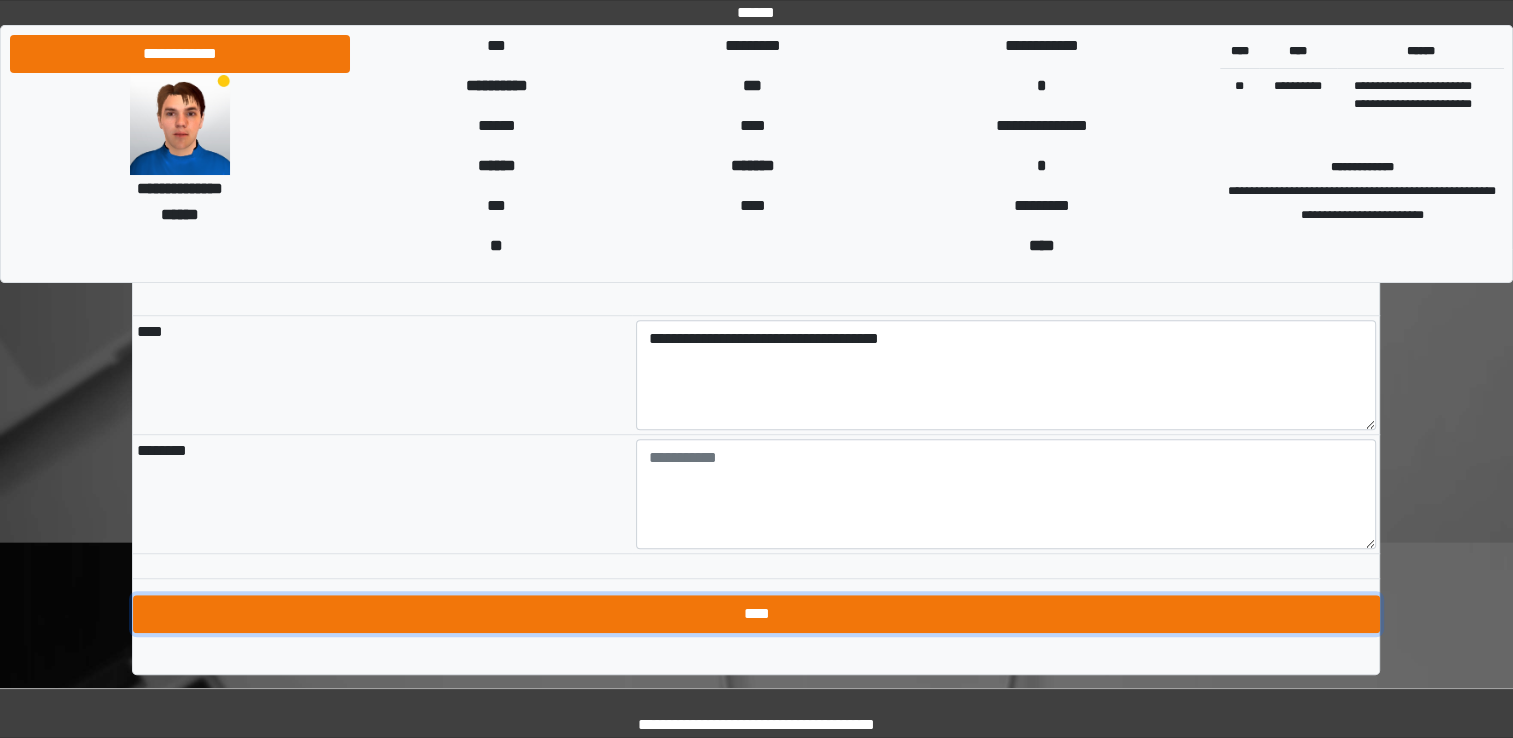 click on "****" at bounding box center (756, 614) 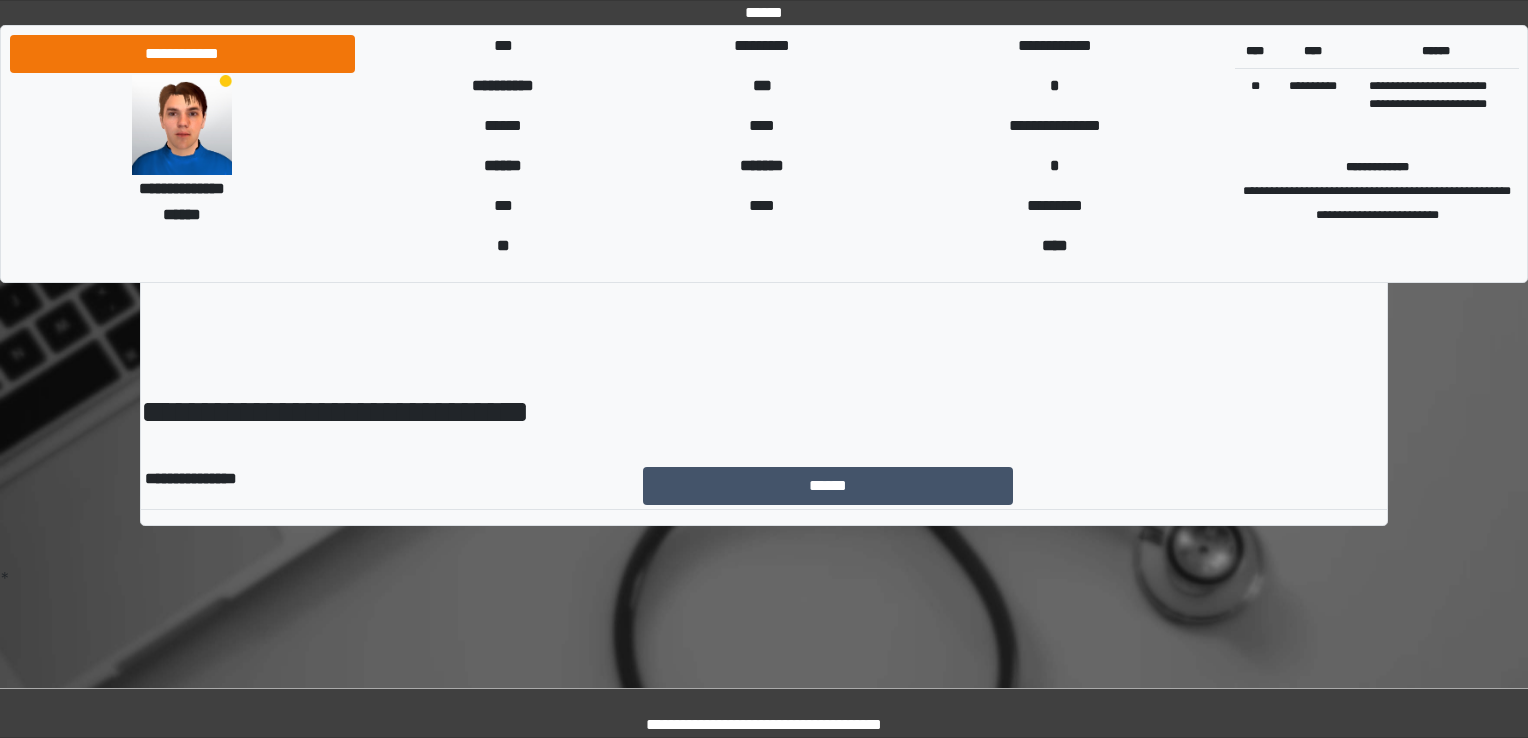 scroll, scrollTop: 0, scrollLeft: 0, axis: both 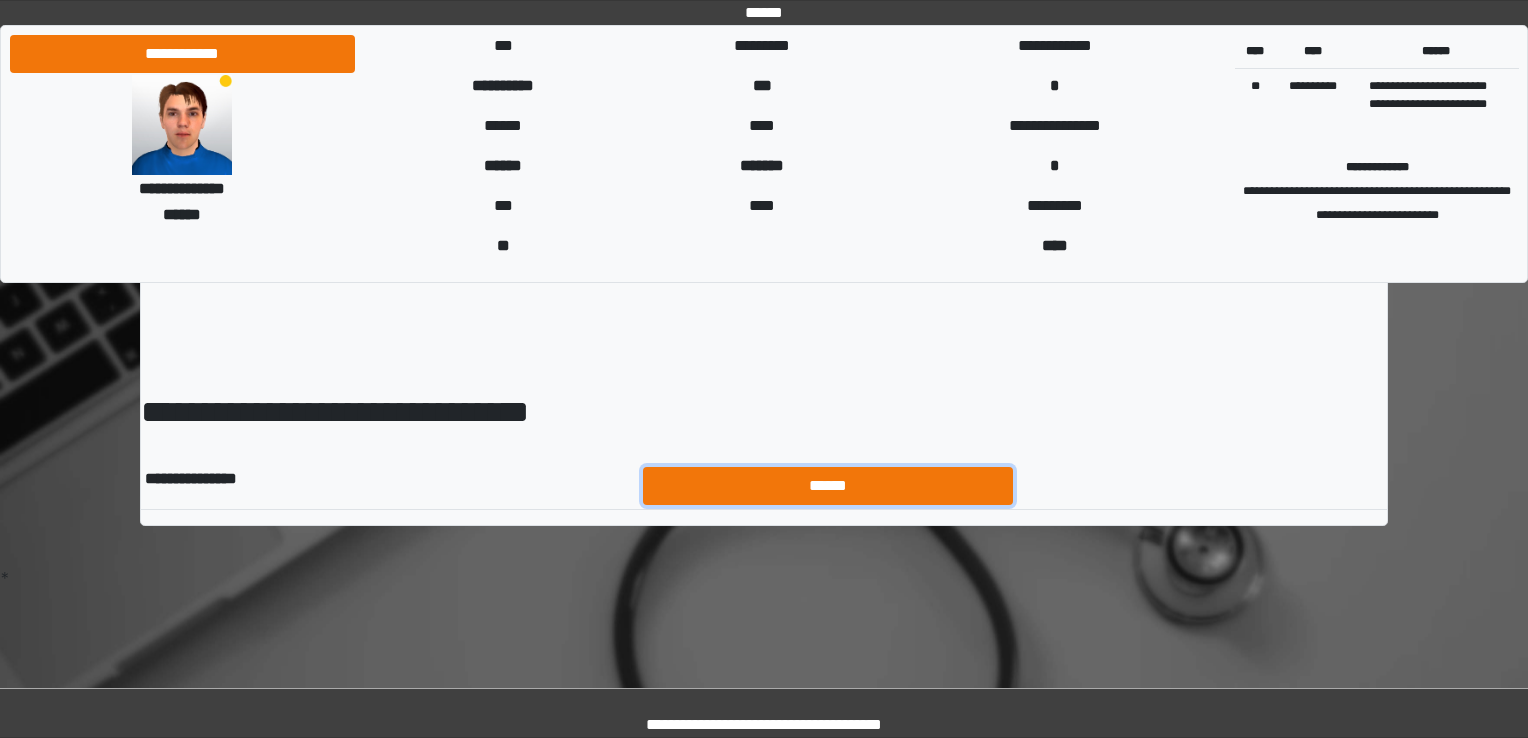 click on "******" at bounding box center (828, 486) 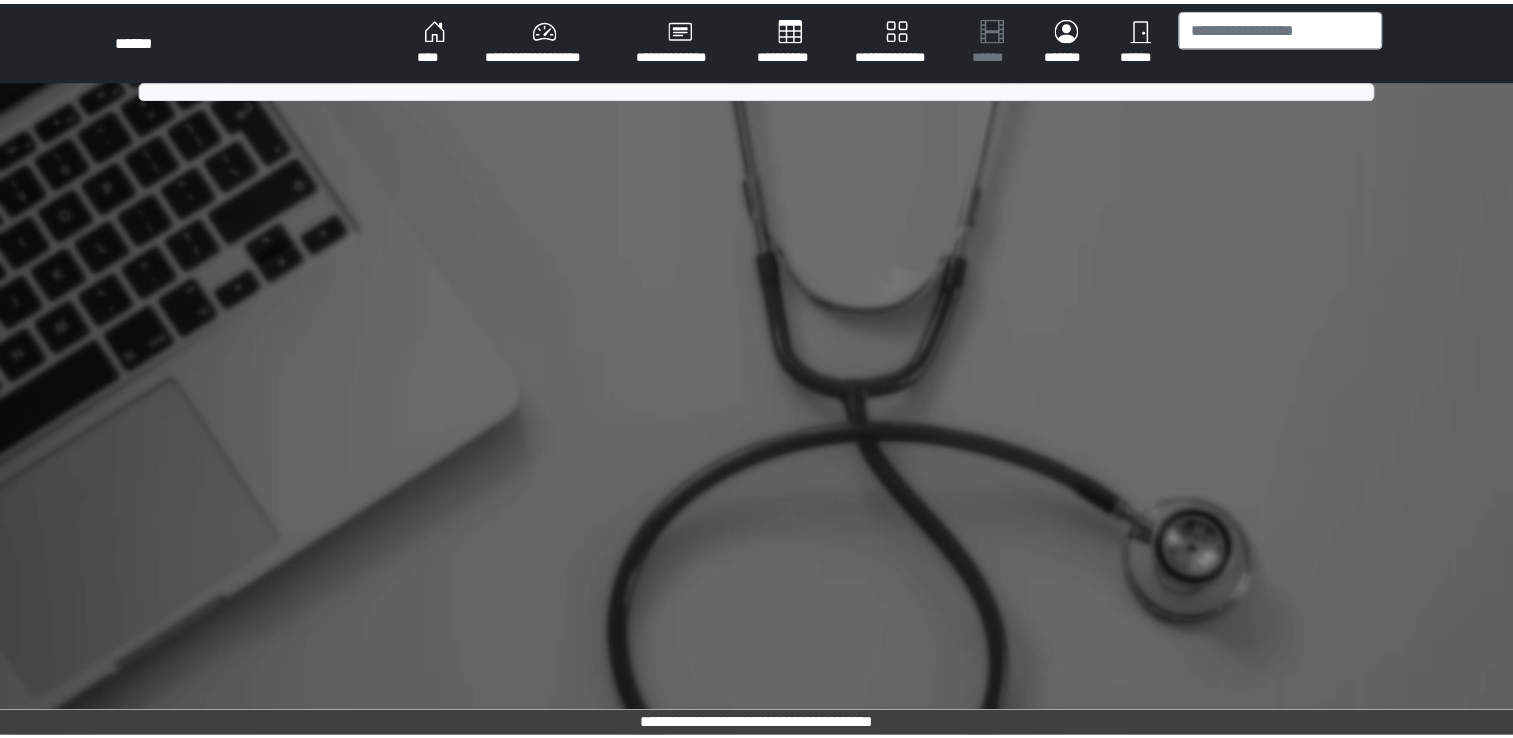 scroll, scrollTop: 0, scrollLeft: 0, axis: both 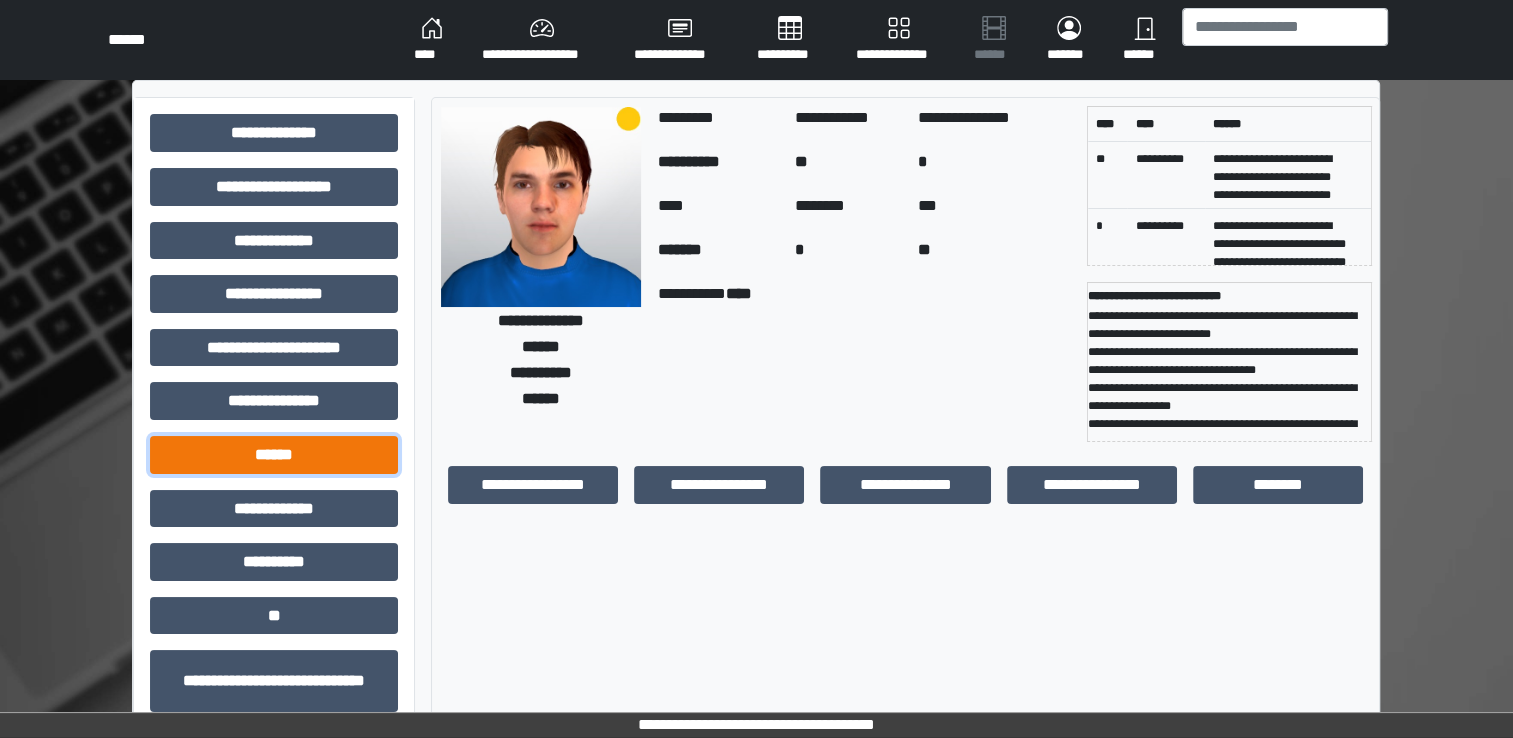 click on "******" at bounding box center (274, 455) 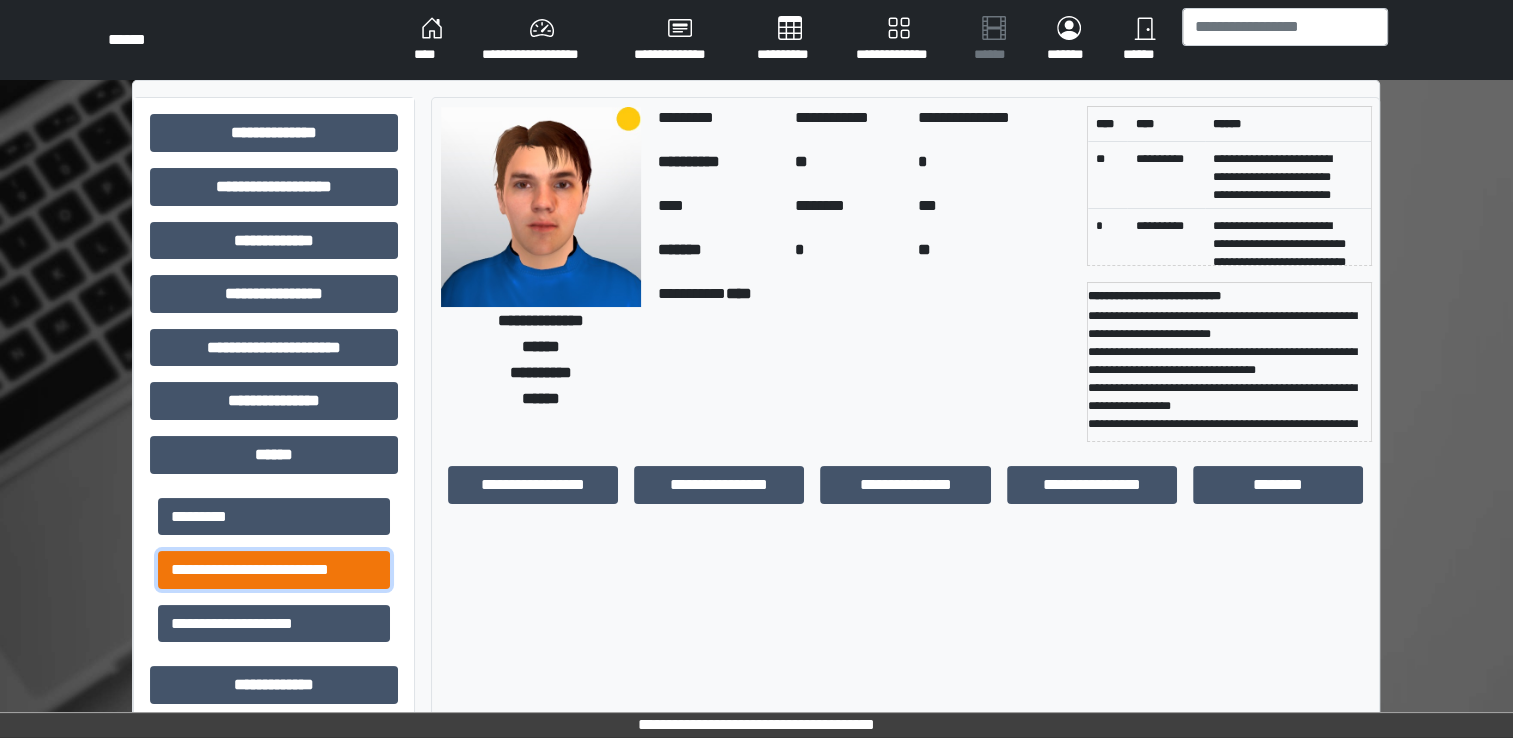 click on "**********" at bounding box center (274, 570) 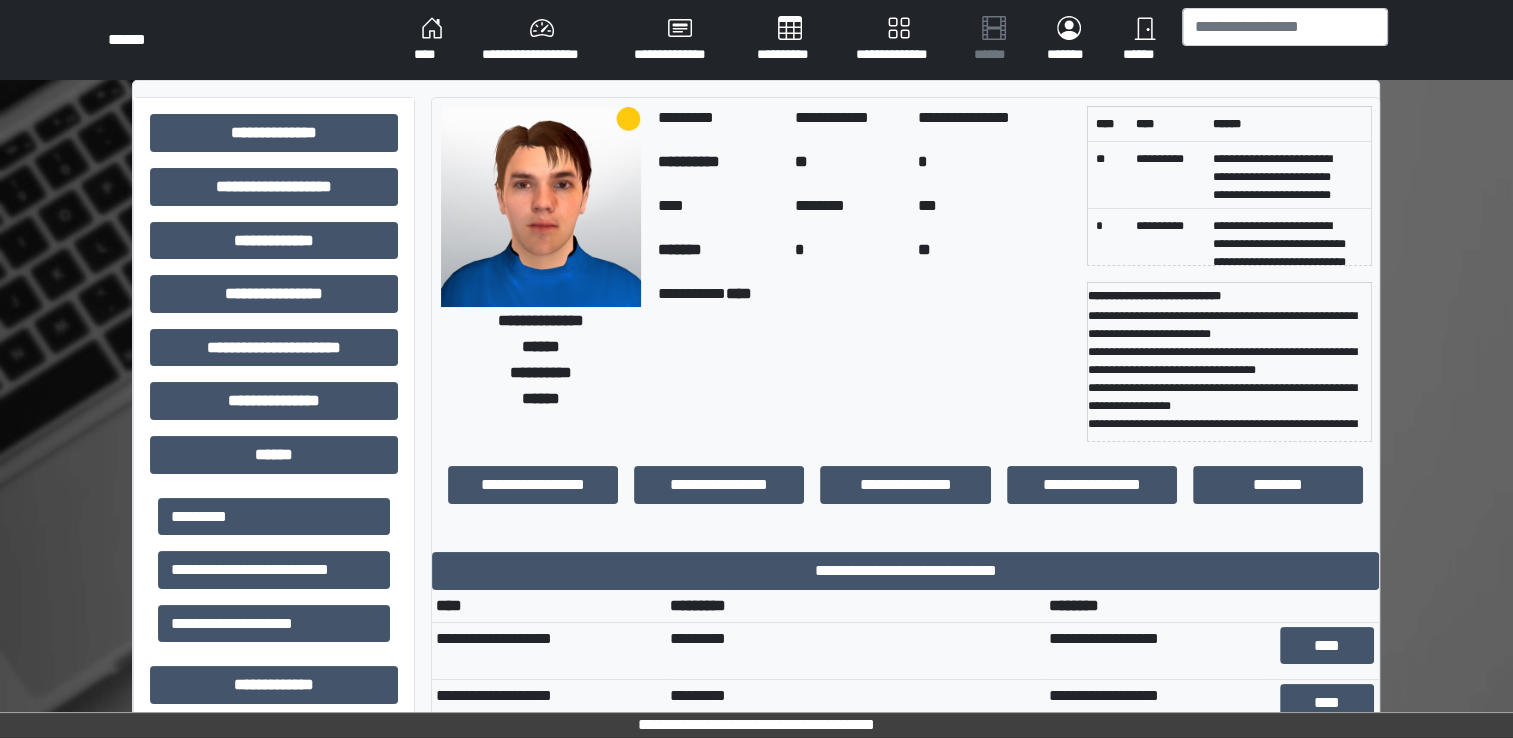 click on "****" at bounding box center [1327, 650] 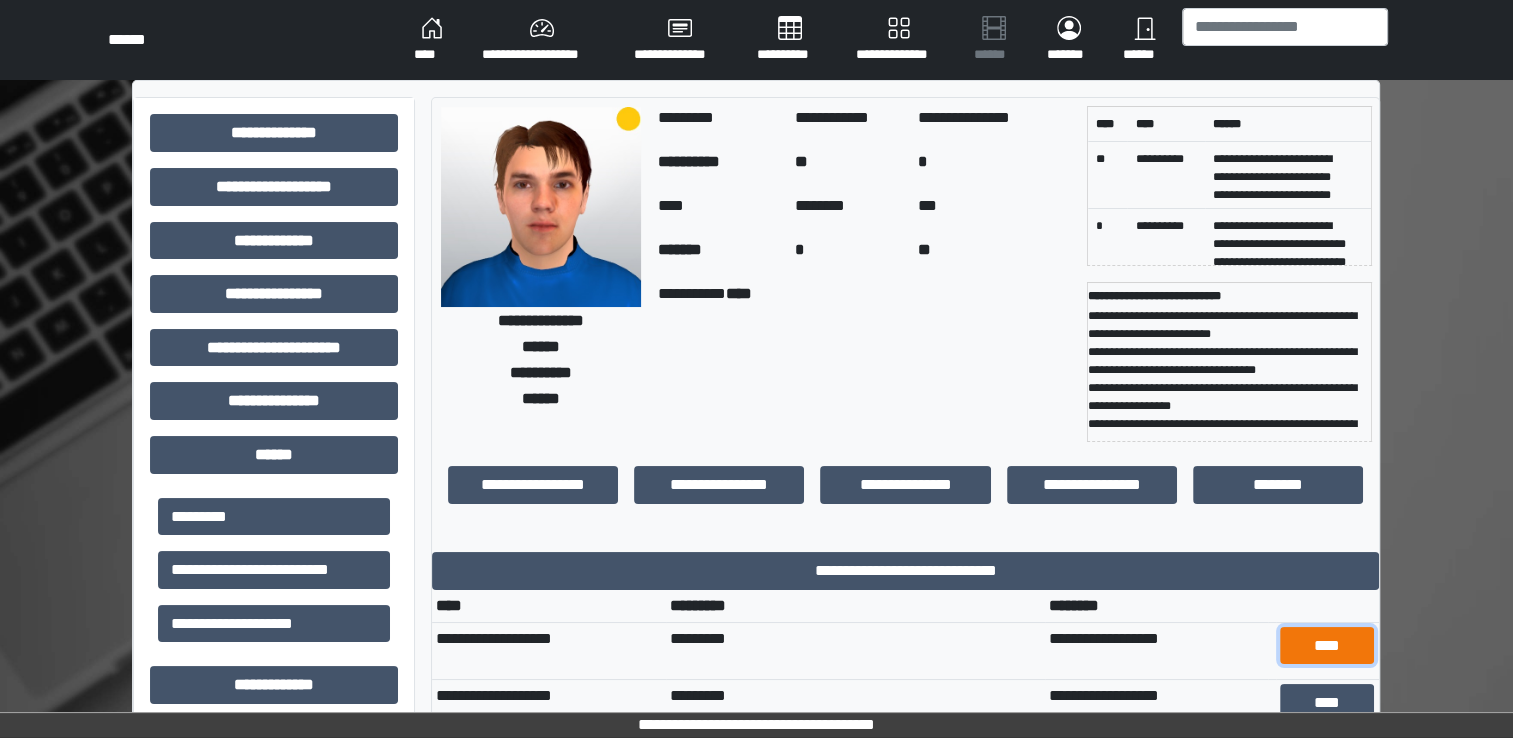 click on "****" at bounding box center (1327, 646) 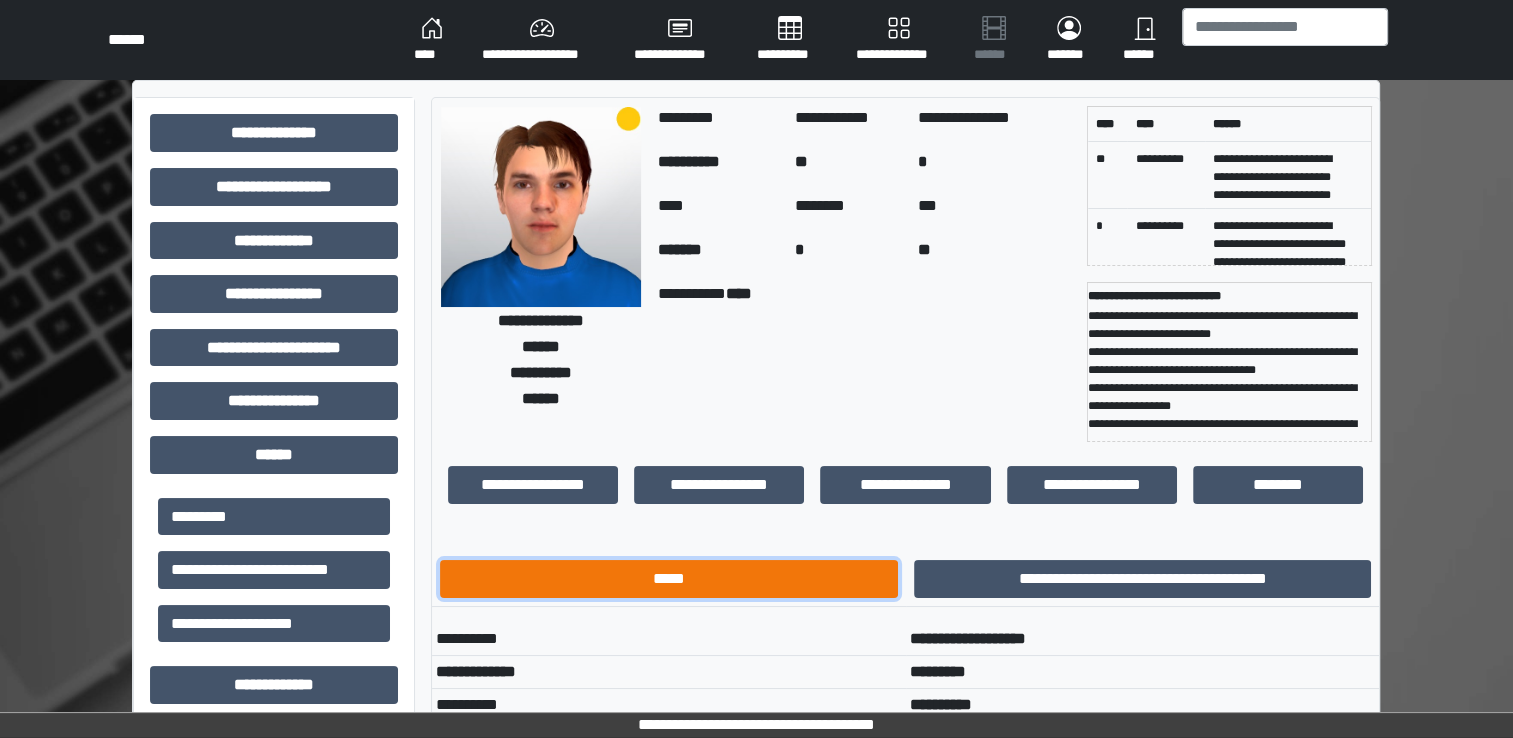 click on "*****" at bounding box center [669, 579] 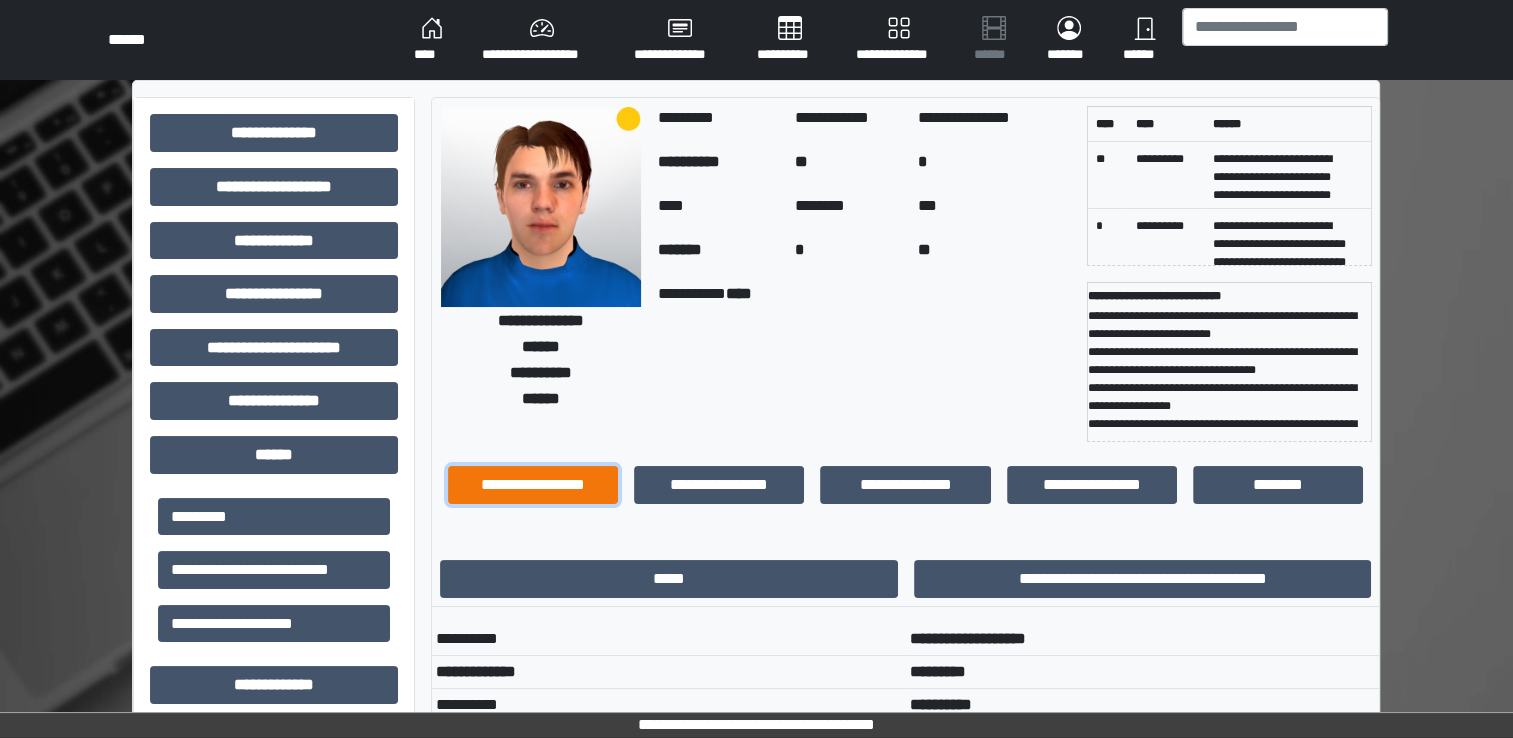 click on "**********" at bounding box center [533, 485] 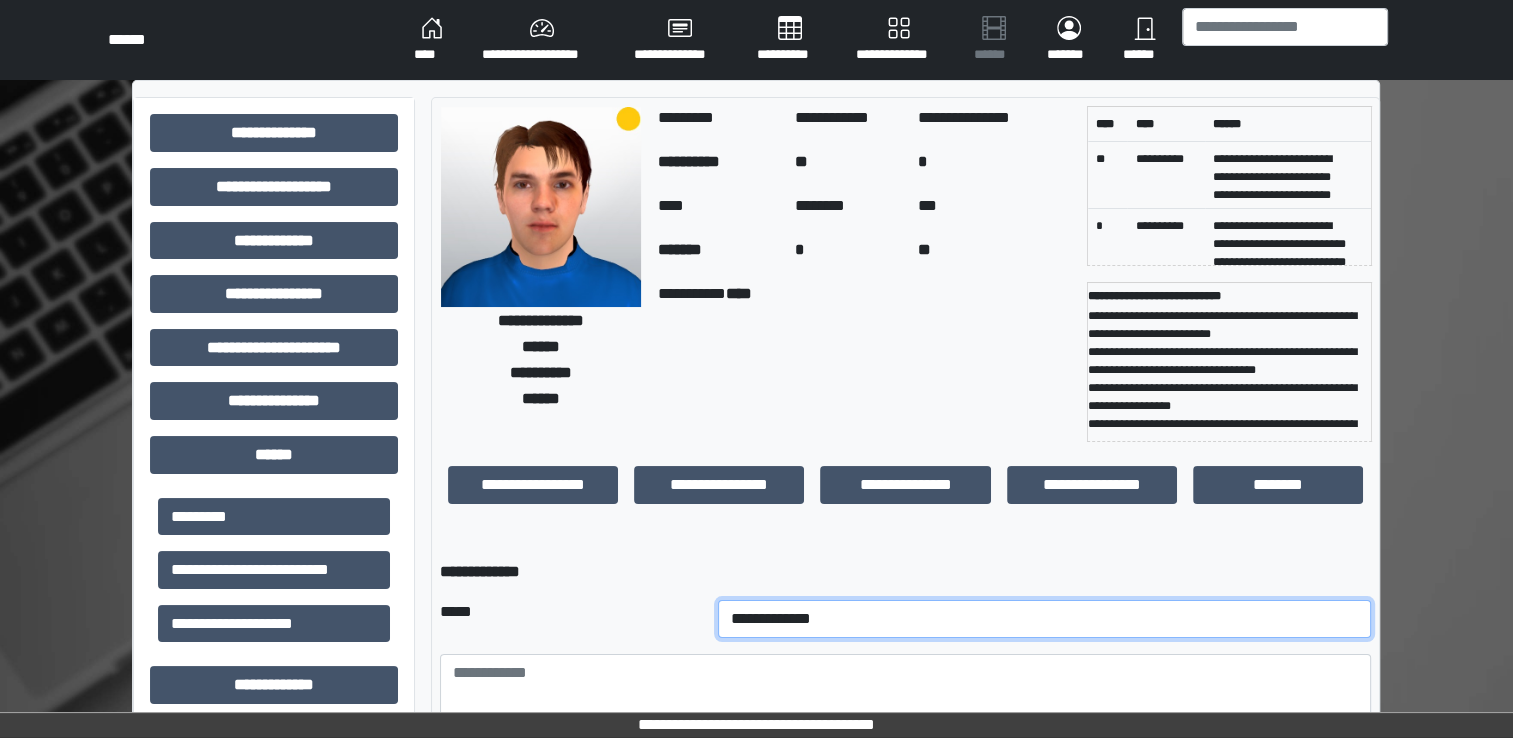 click on "**********" at bounding box center (1045, 619) 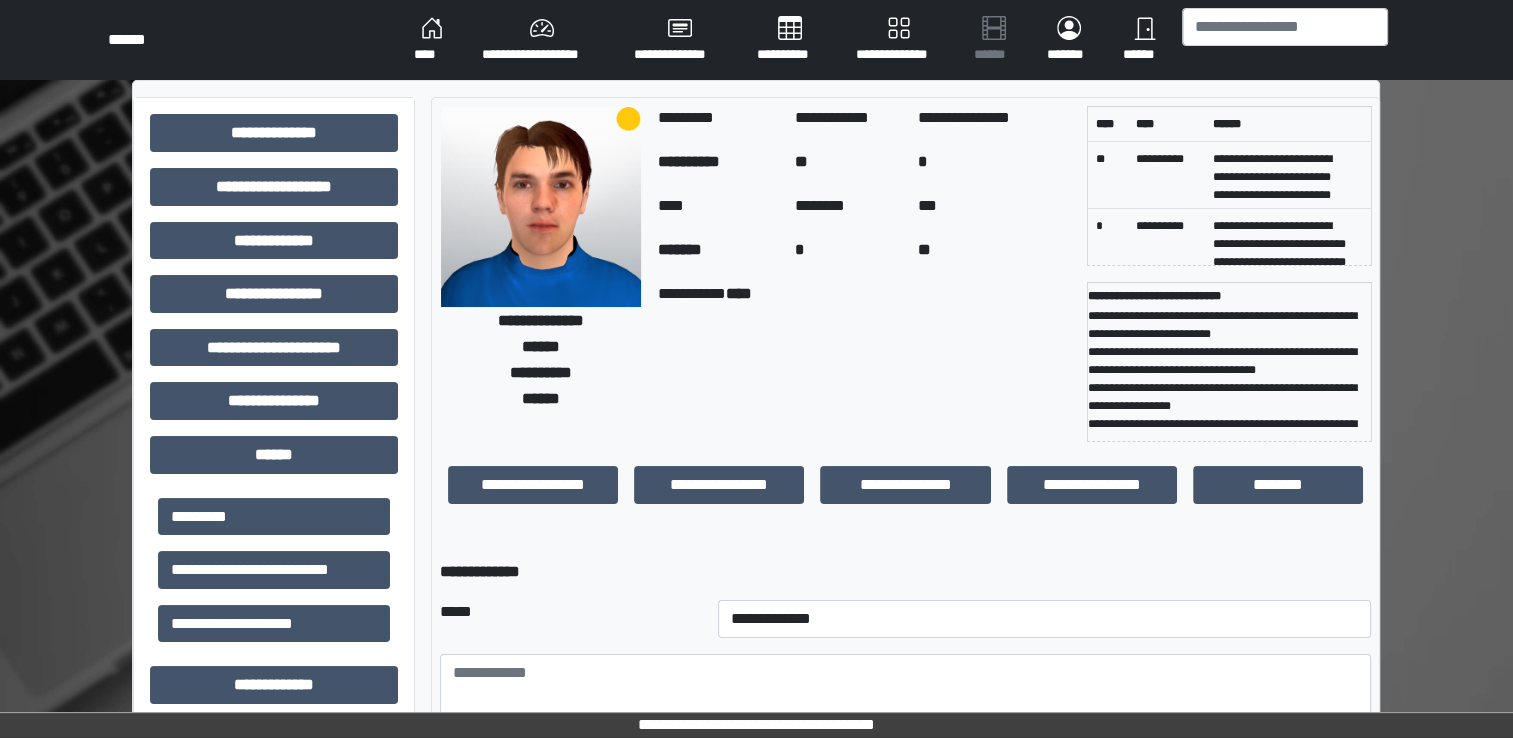 click on "**********" at bounding box center [756, 949] 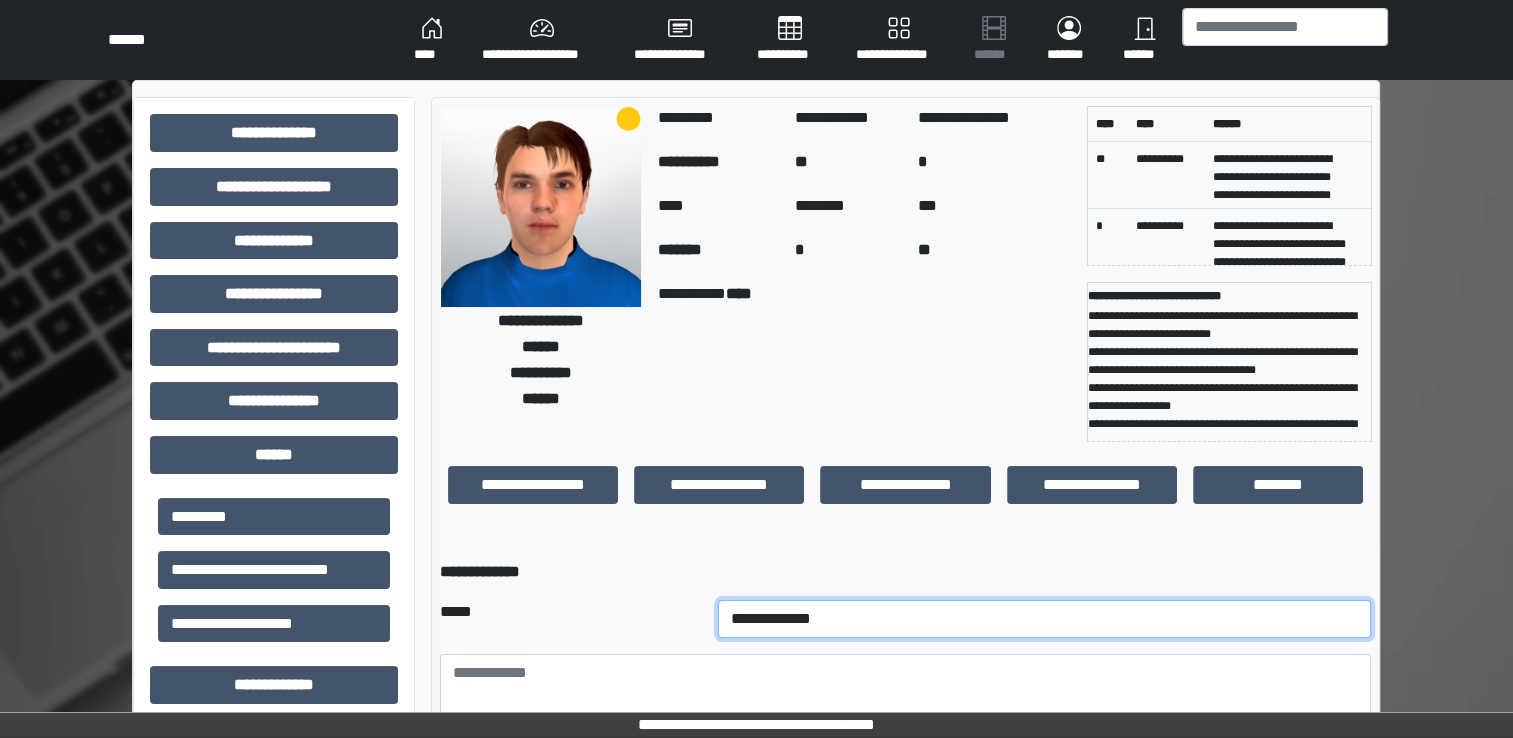 click on "**********" at bounding box center [1045, 619] 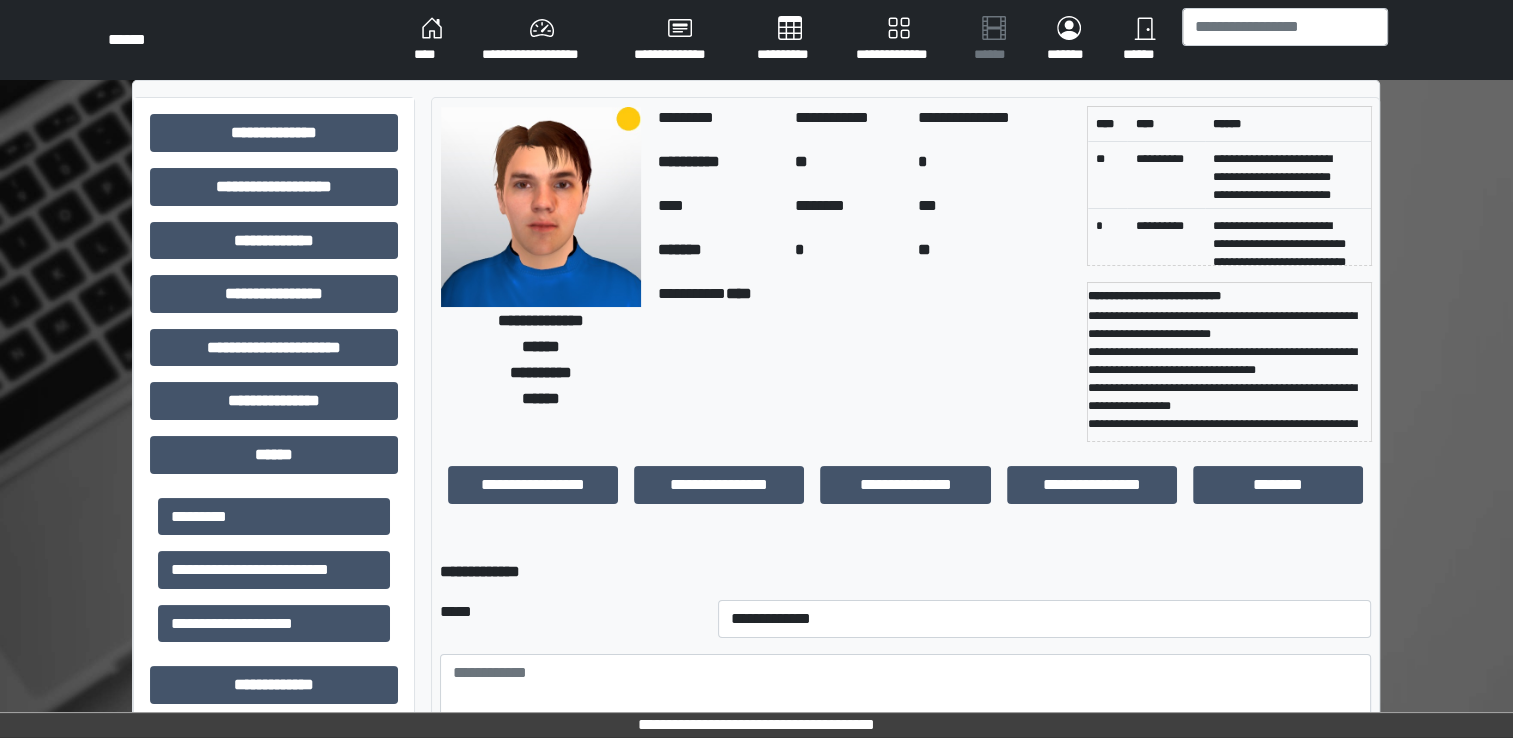 click on "**********" at bounding box center (541, 274) 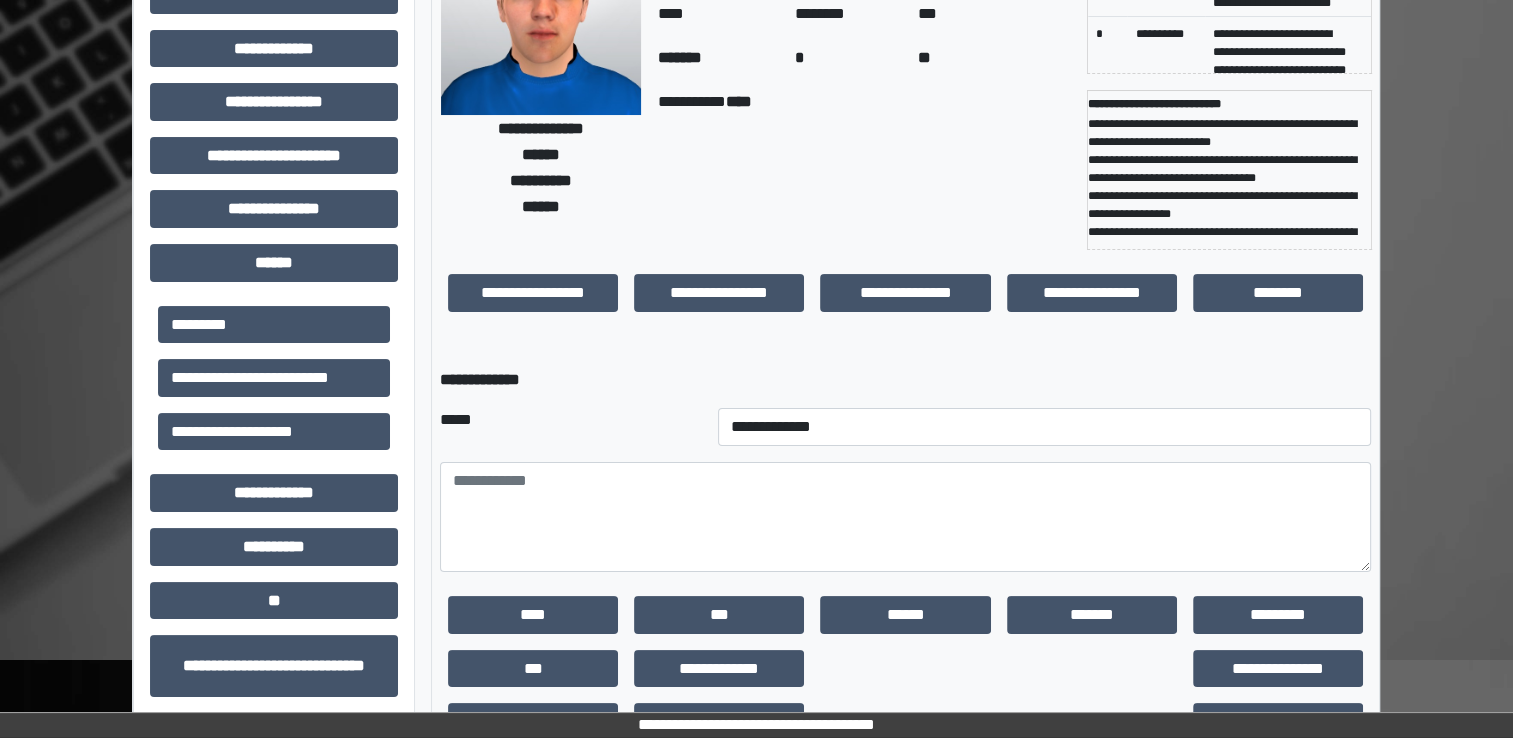 scroll, scrollTop: 200, scrollLeft: 0, axis: vertical 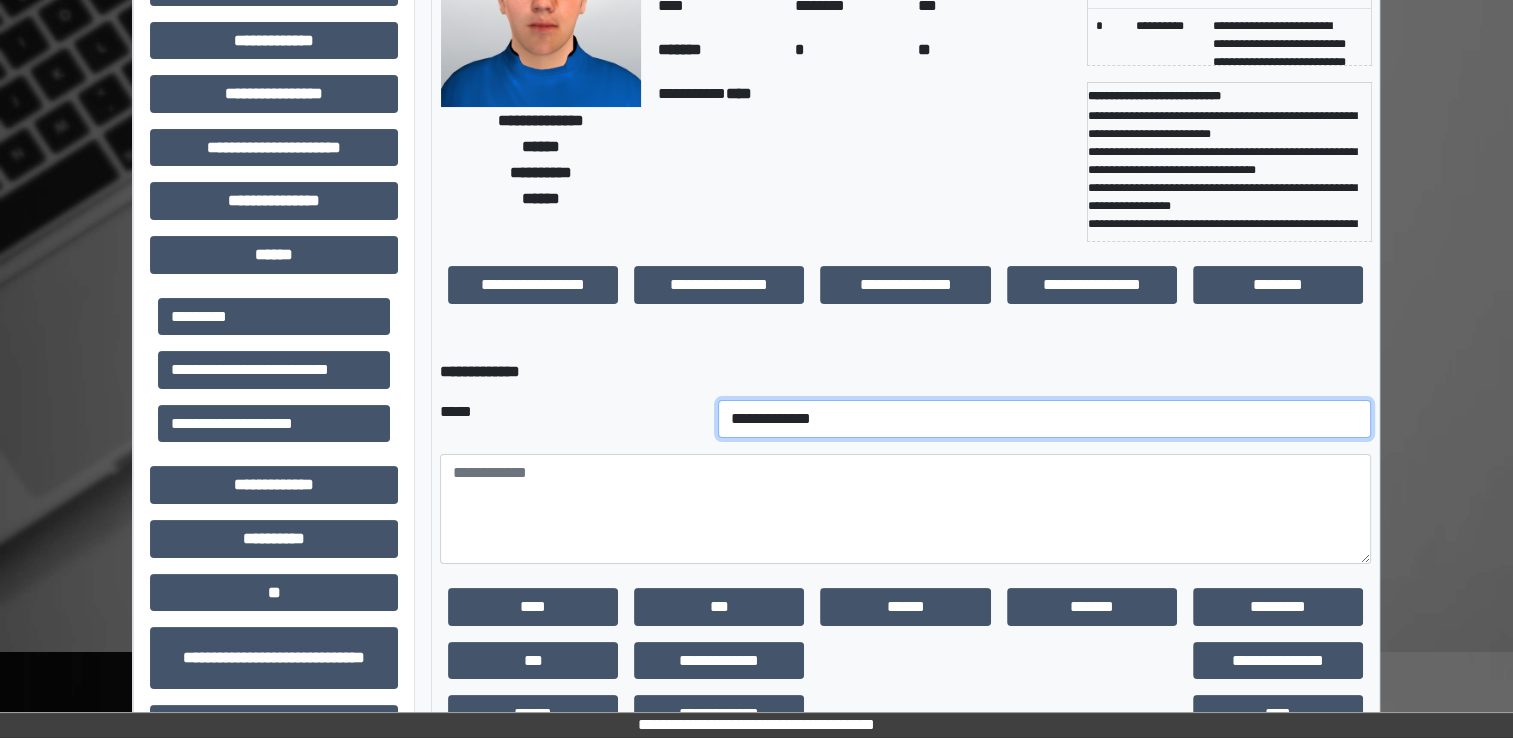 click on "**********" at bounding box center (1045, 419) 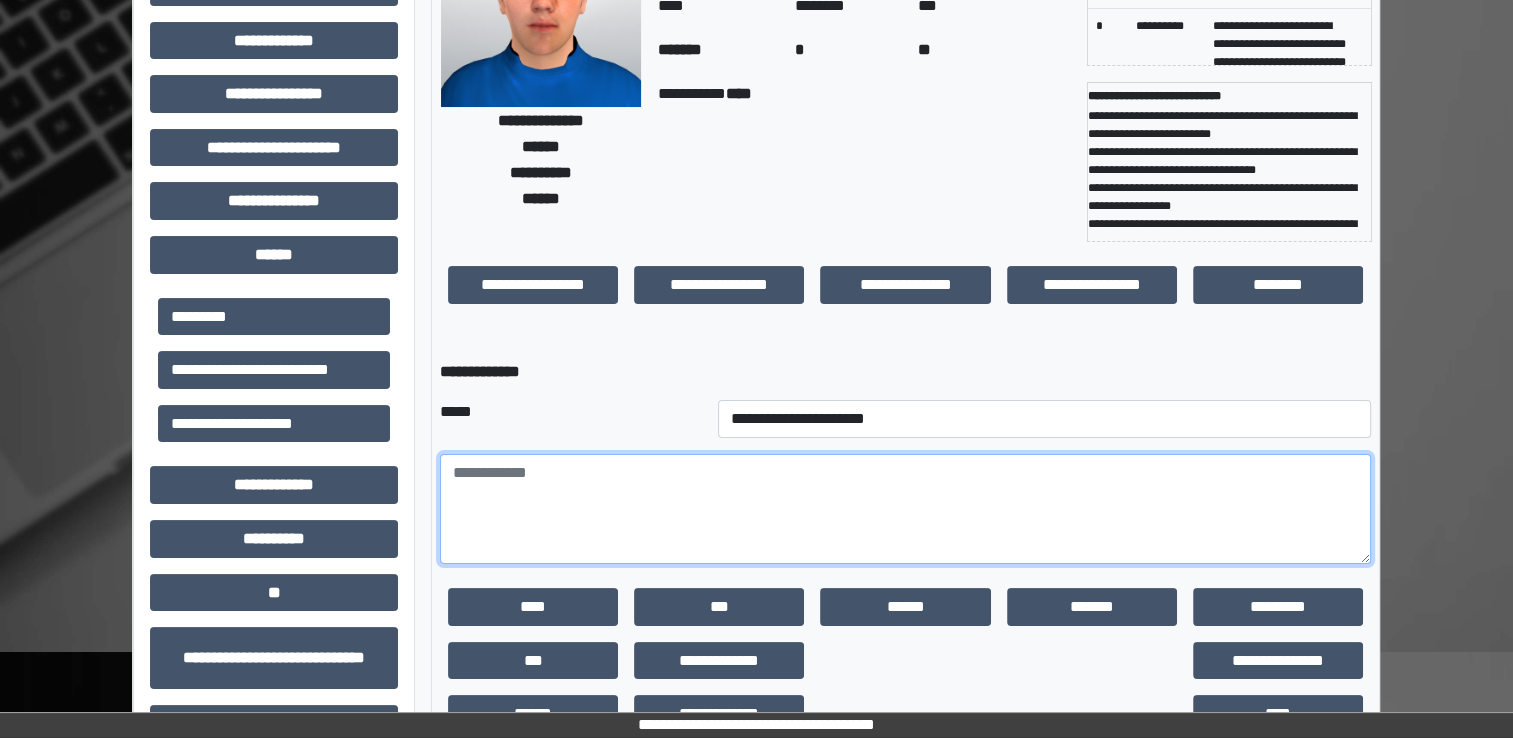 click at bounding box center (905, 509) 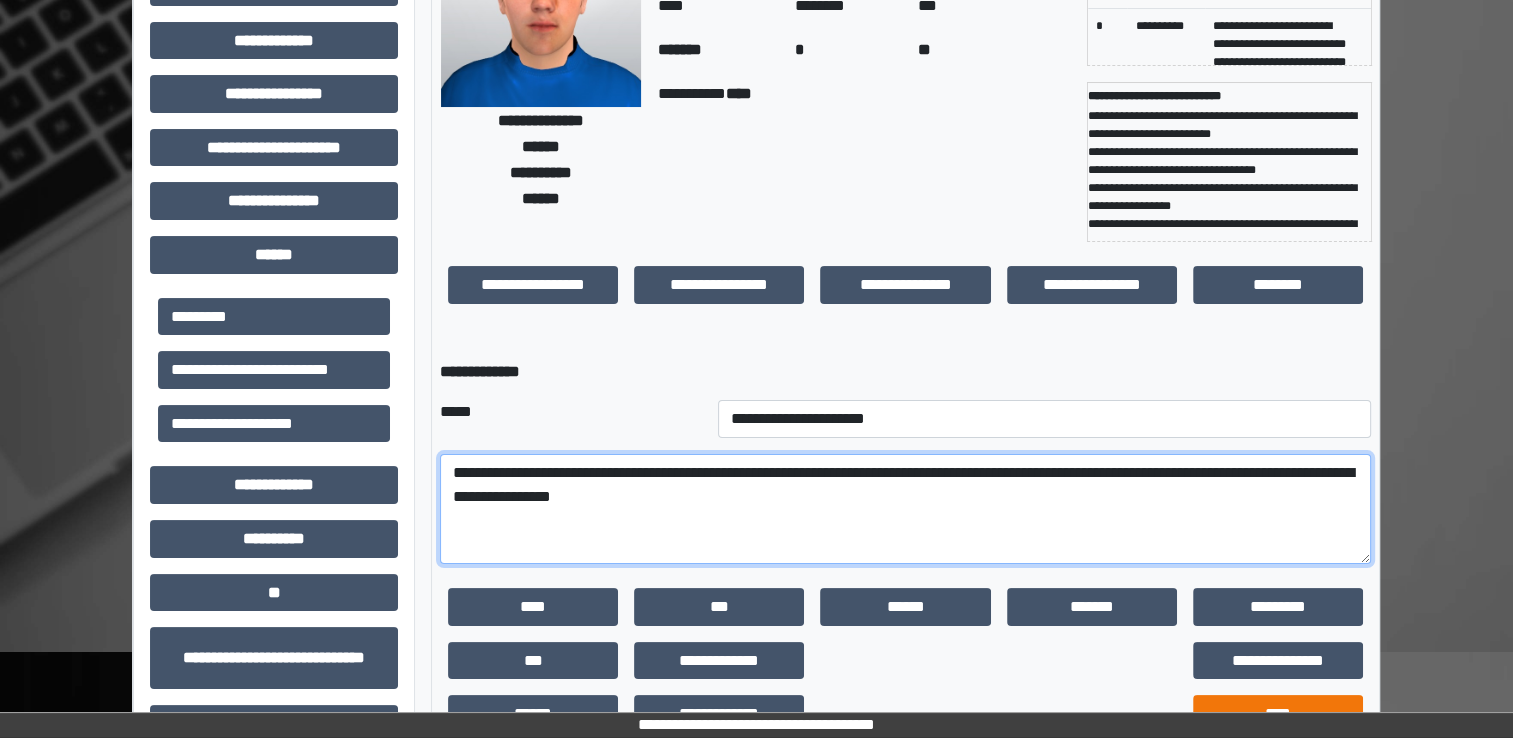 type on "**********" 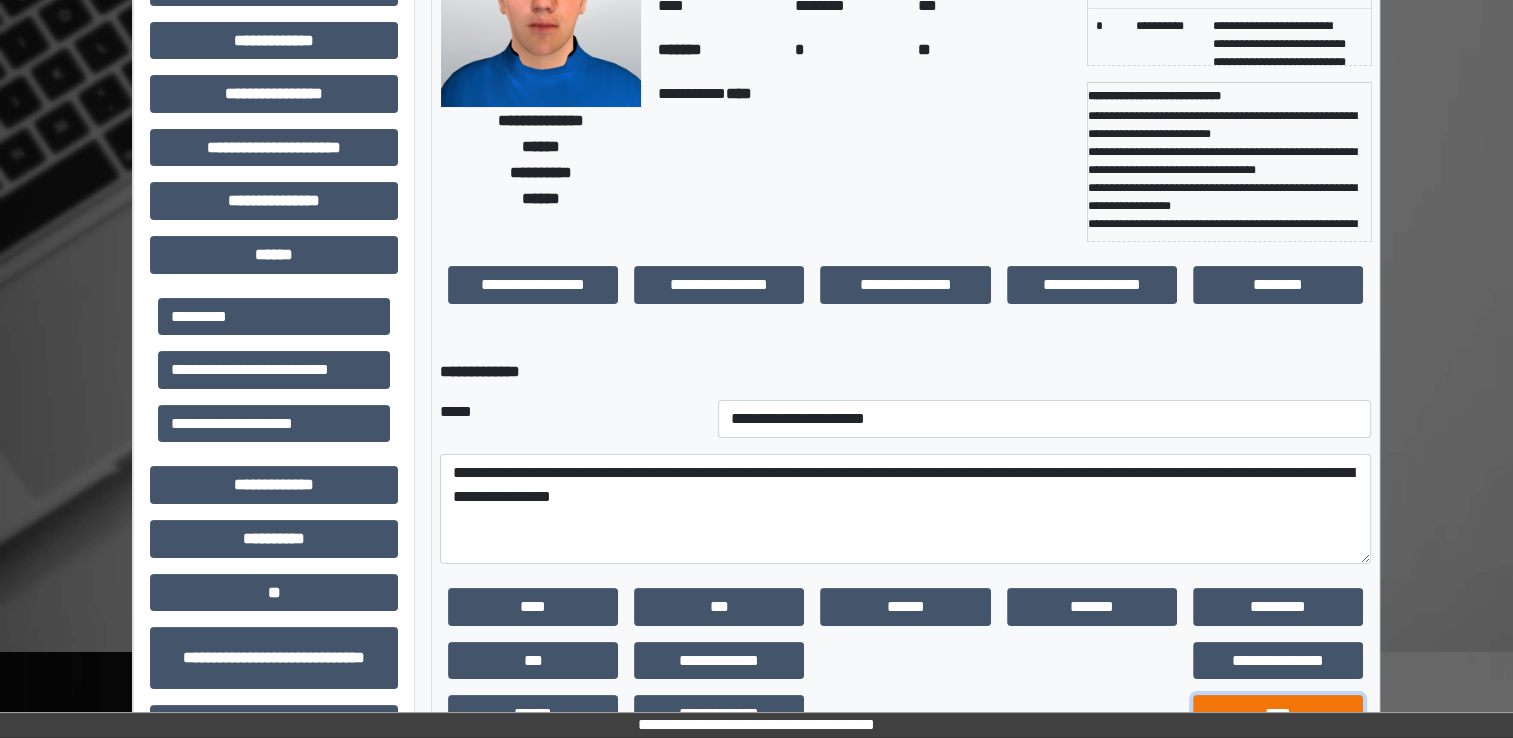 click on "****" at bounding box center [1278, 714] 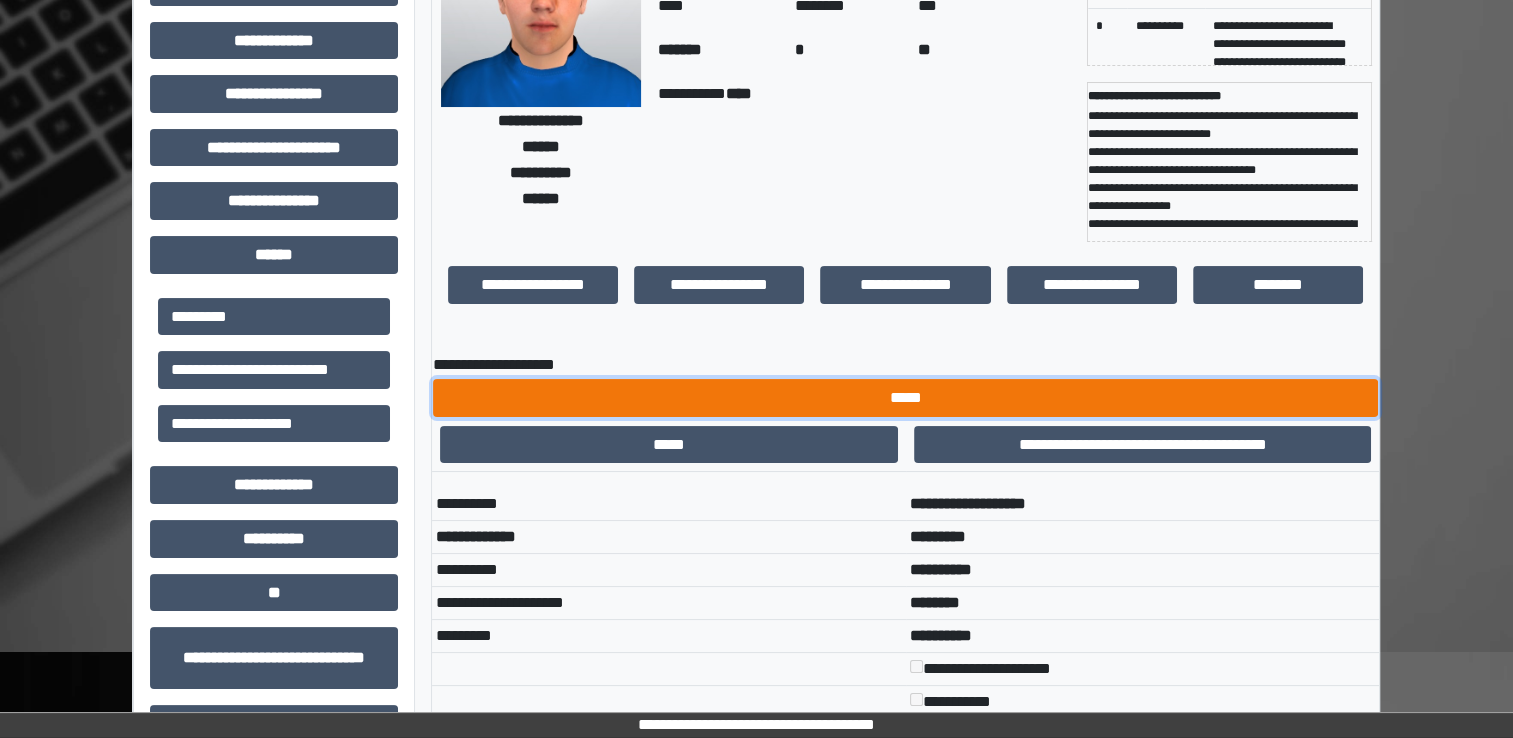 click on "*****" at bounding box center [905, 398] 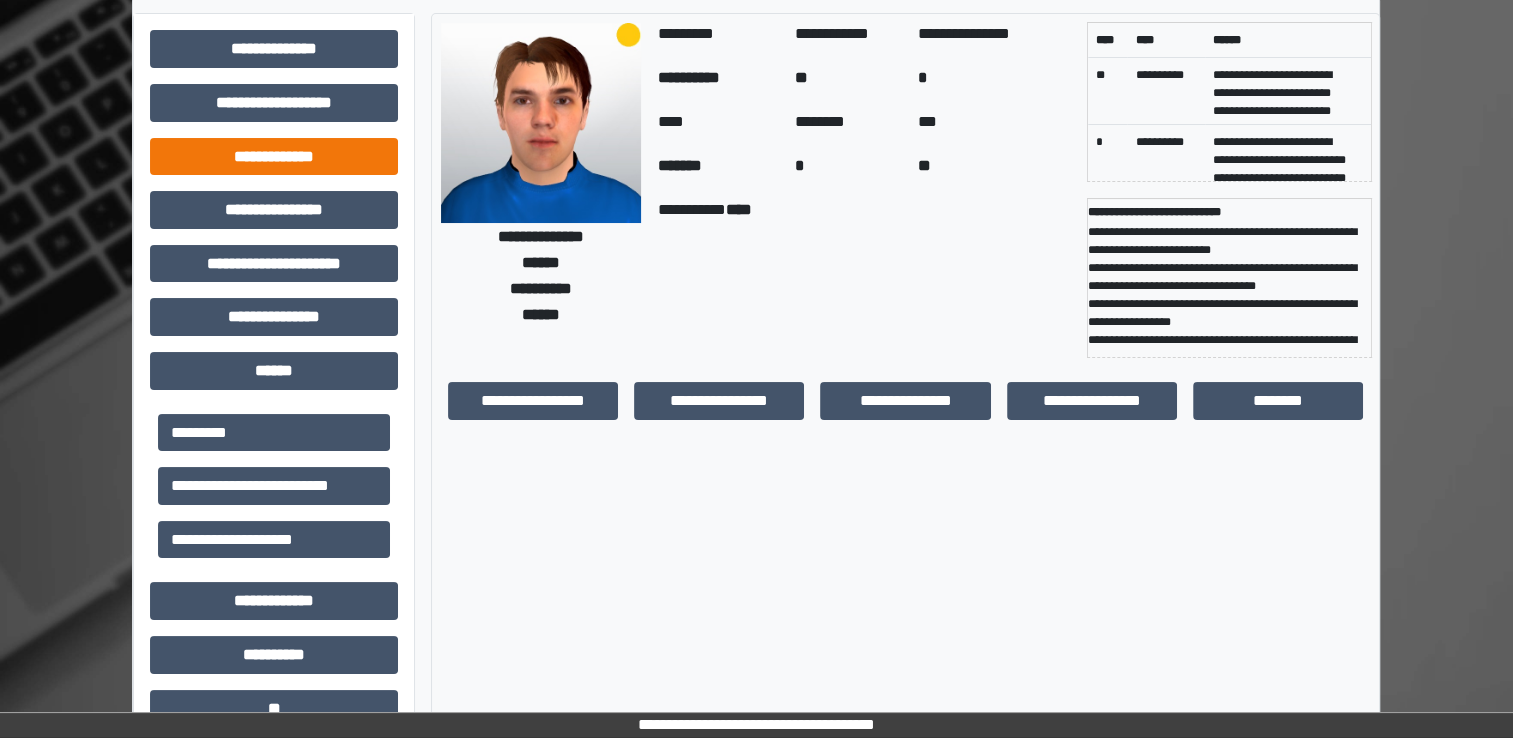 scroll, scrollTop: 0, scrollLeft: 0, axis: both 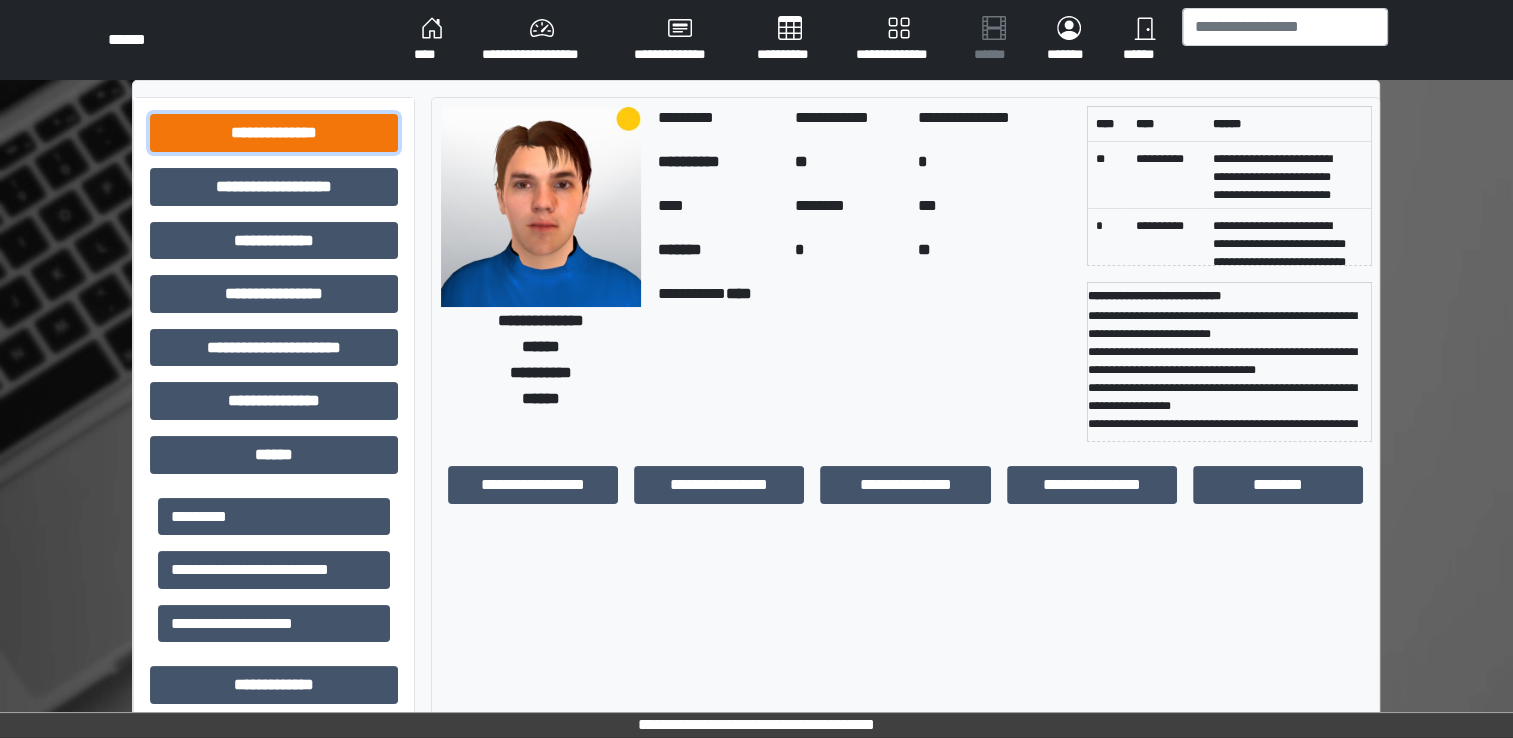 click on "**********" at bounding box center (274, 133) 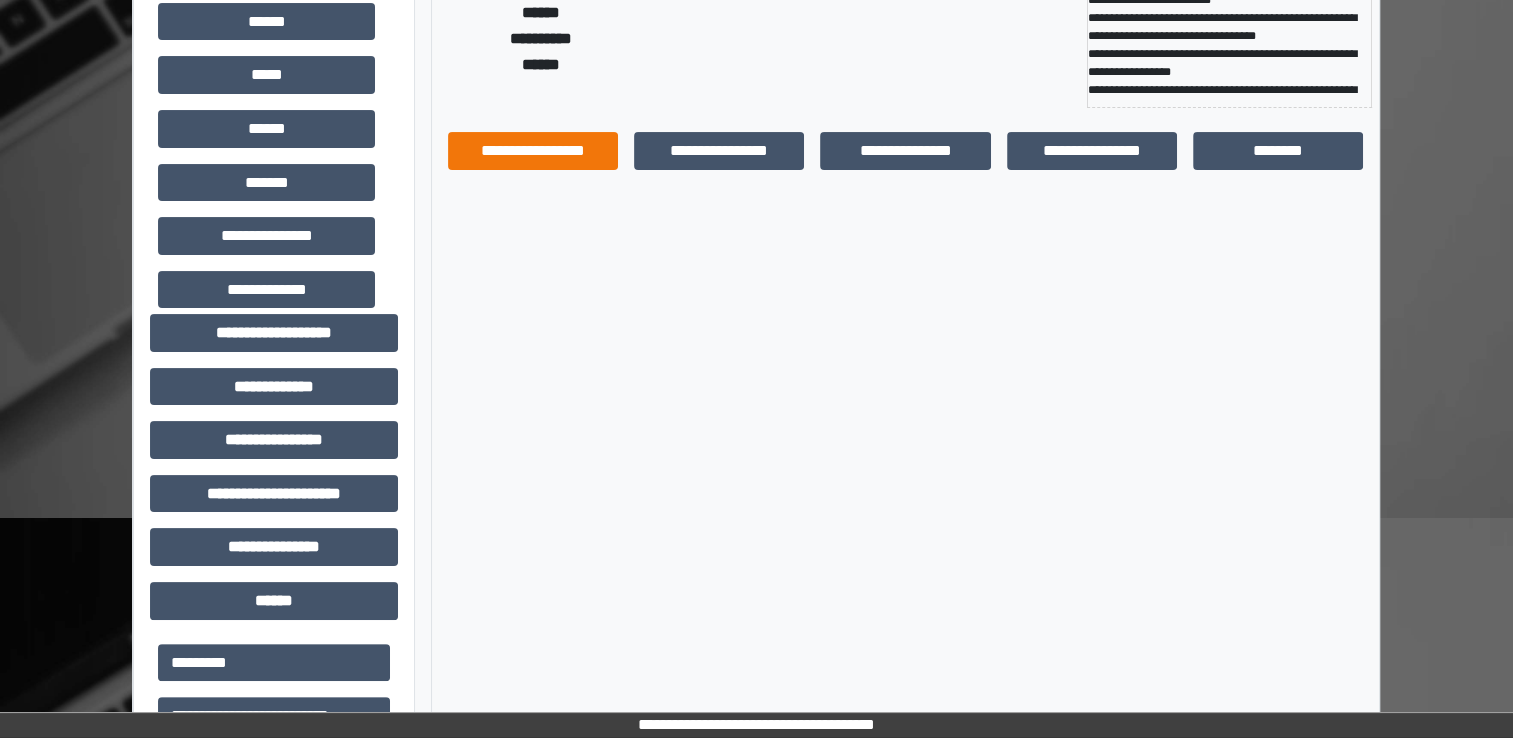 scroll, scrollTop: 0, scrollLeft: 0, axis: both 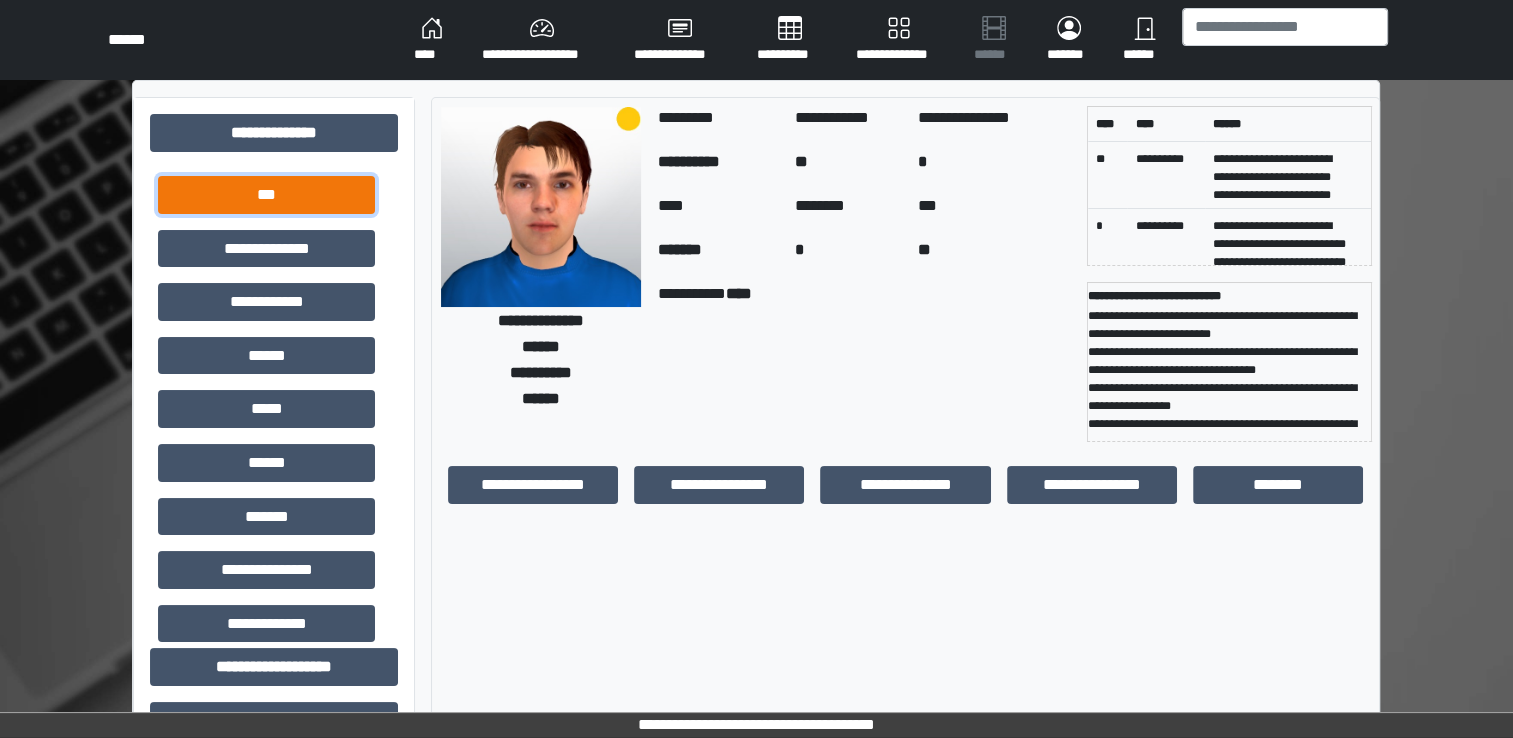 click on "***" at bounding box center (266, 195) 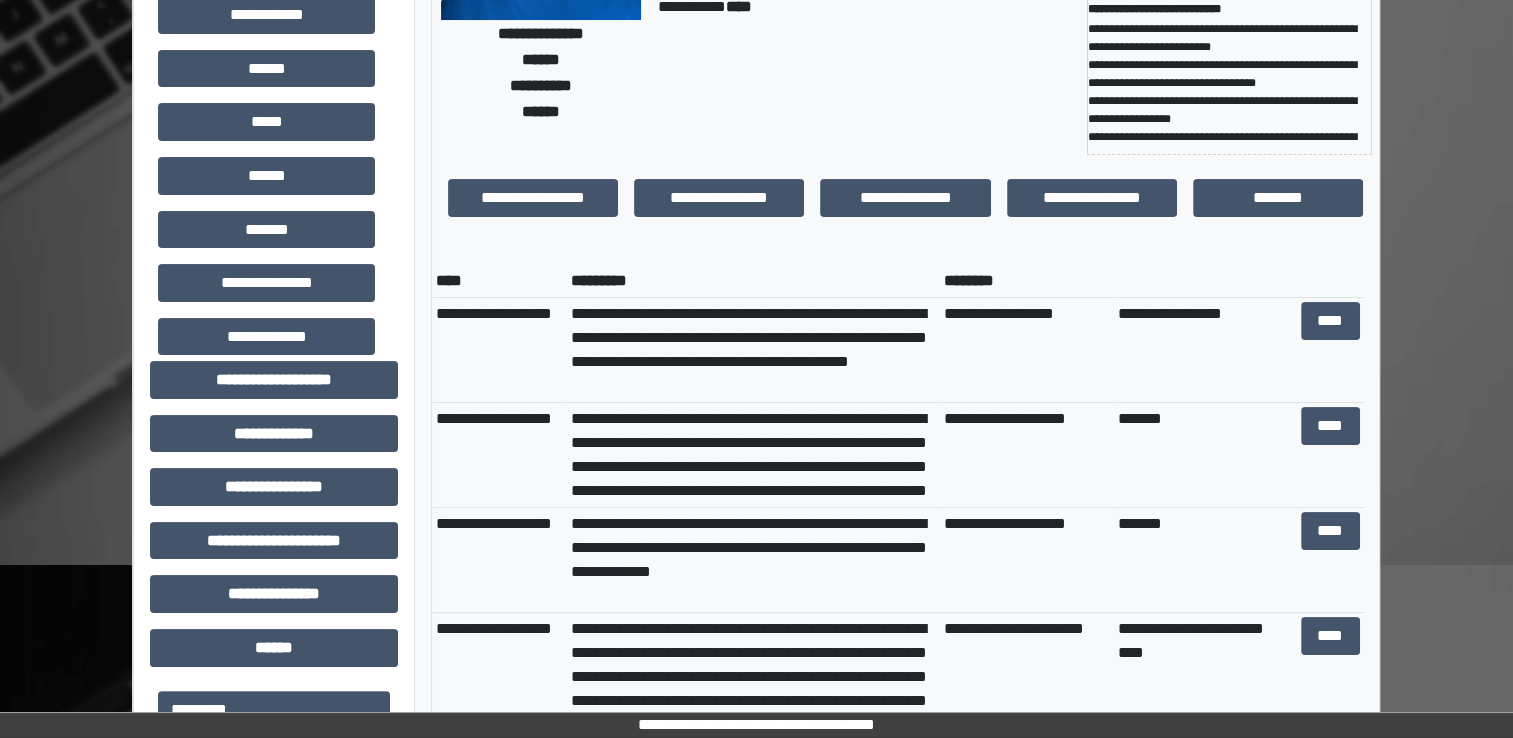 scroll, scrollTop: 300, scrollLeft: 0, axis: vertical 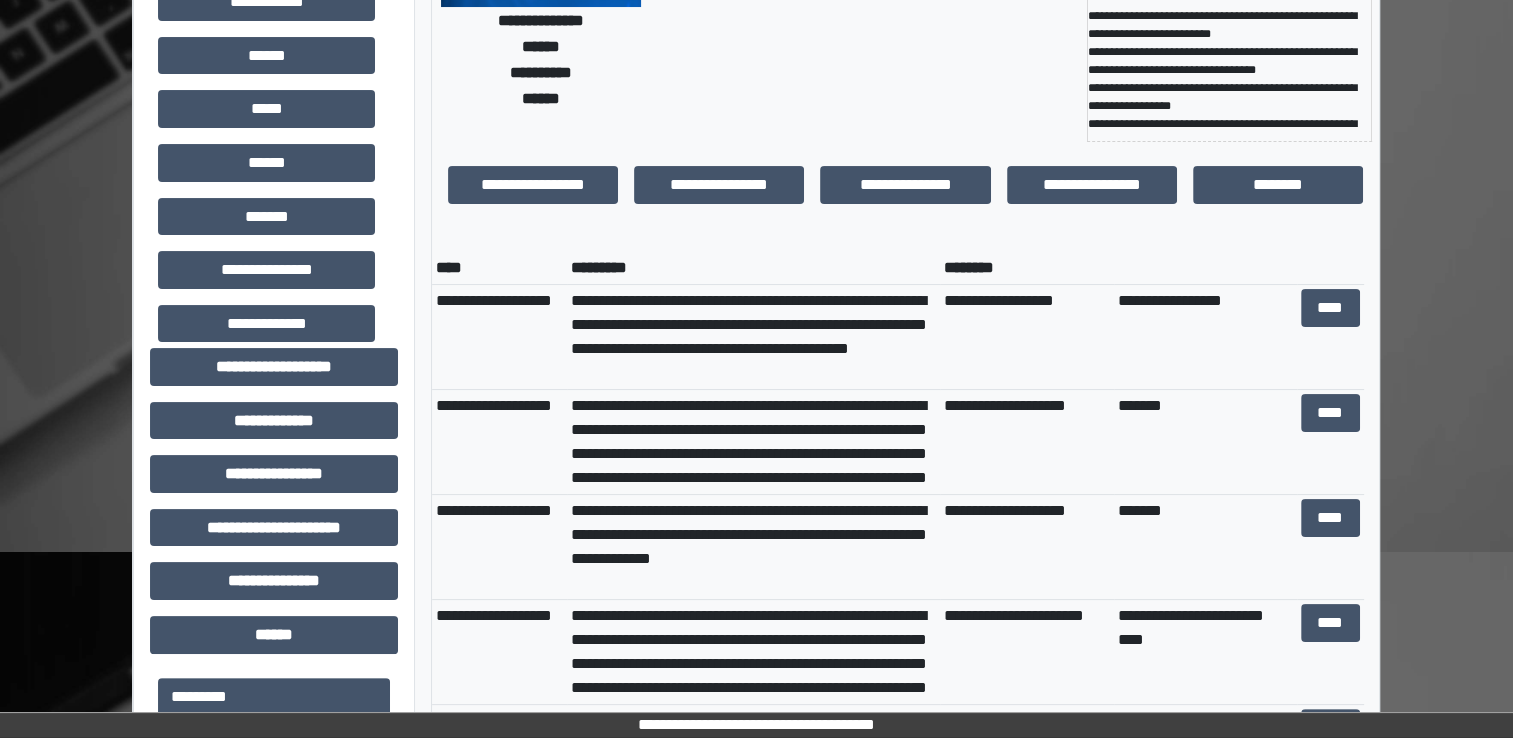 click on "**********" at bounding box center [864, 62] 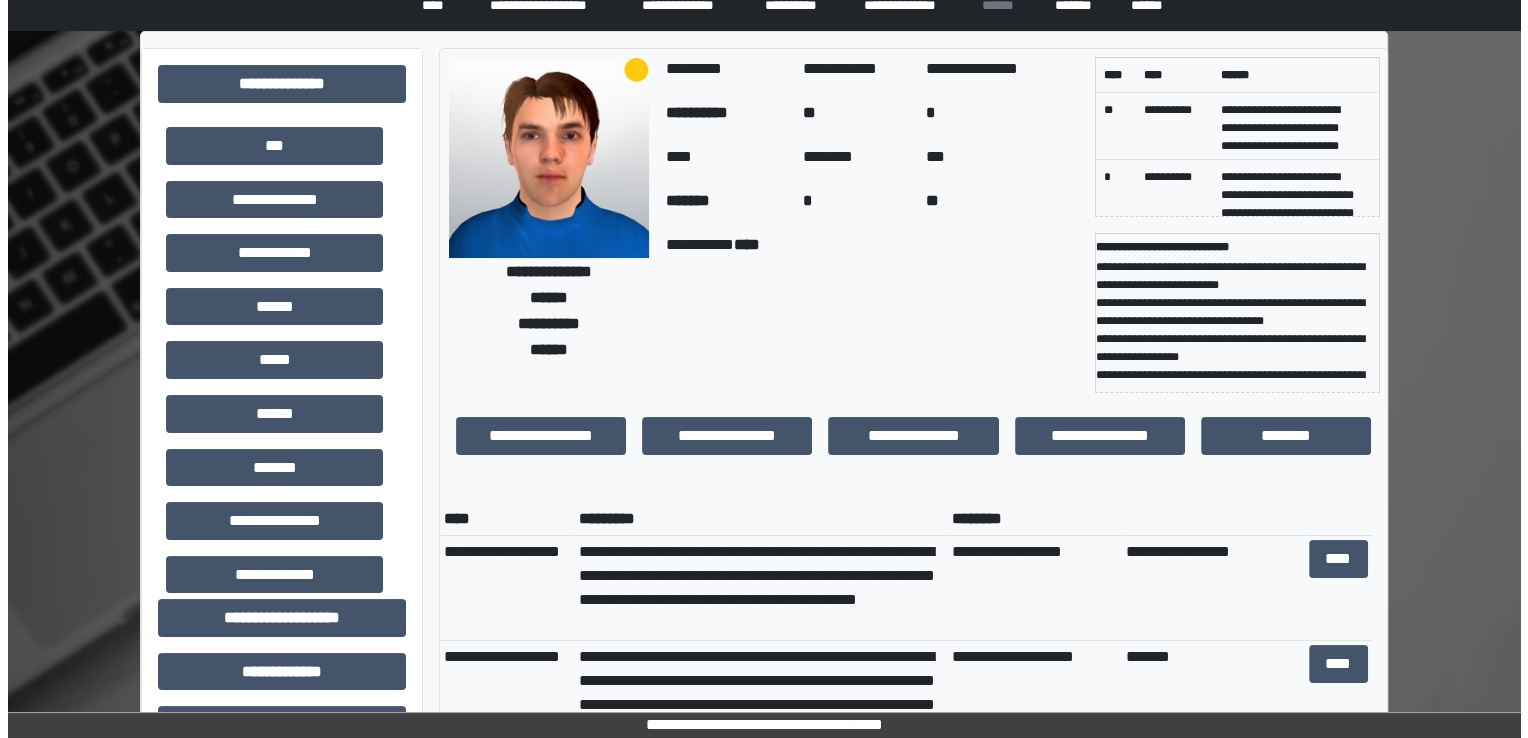 scroll, scrollTop: 0, scrollLeft: 0, axis: both 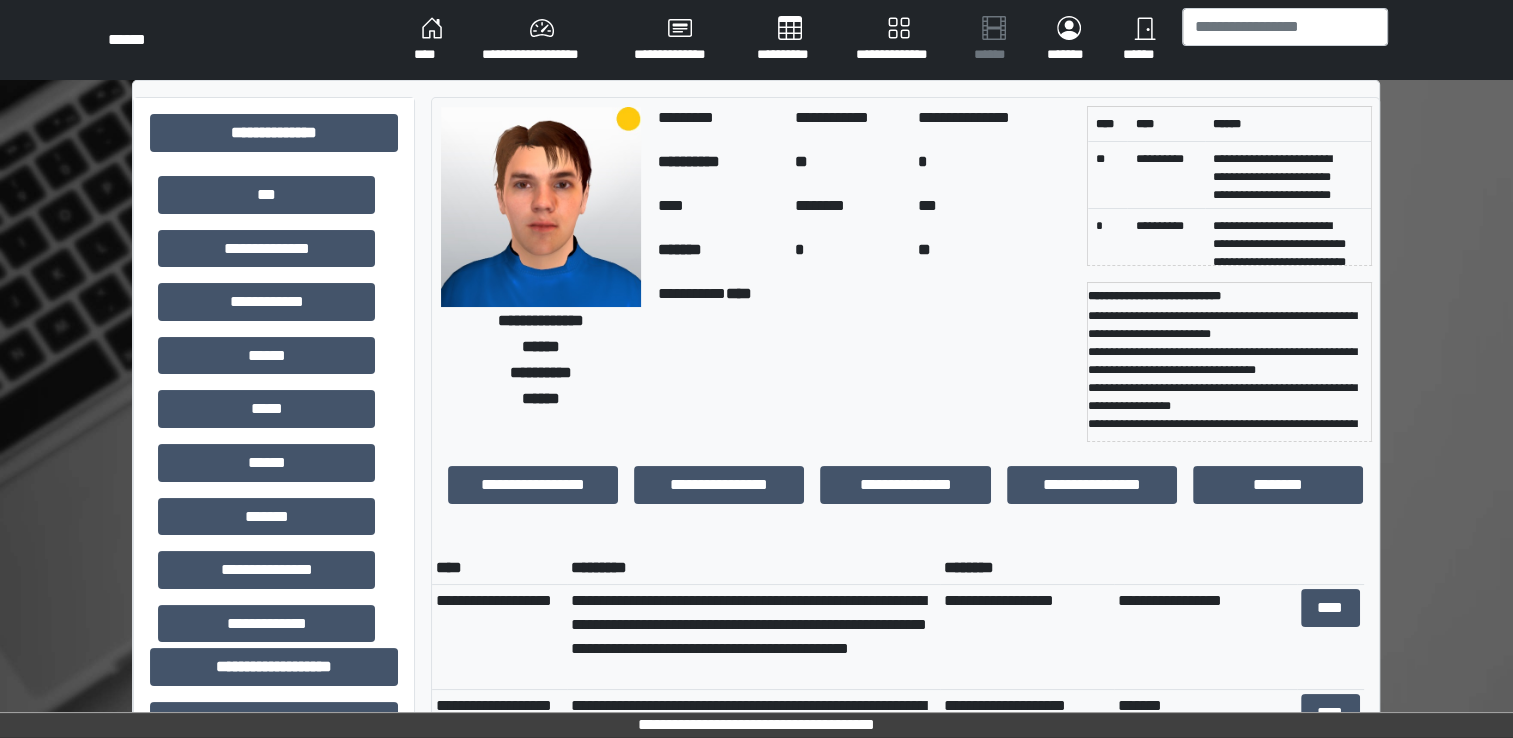 click on "****" at bounding box center (432, 40) 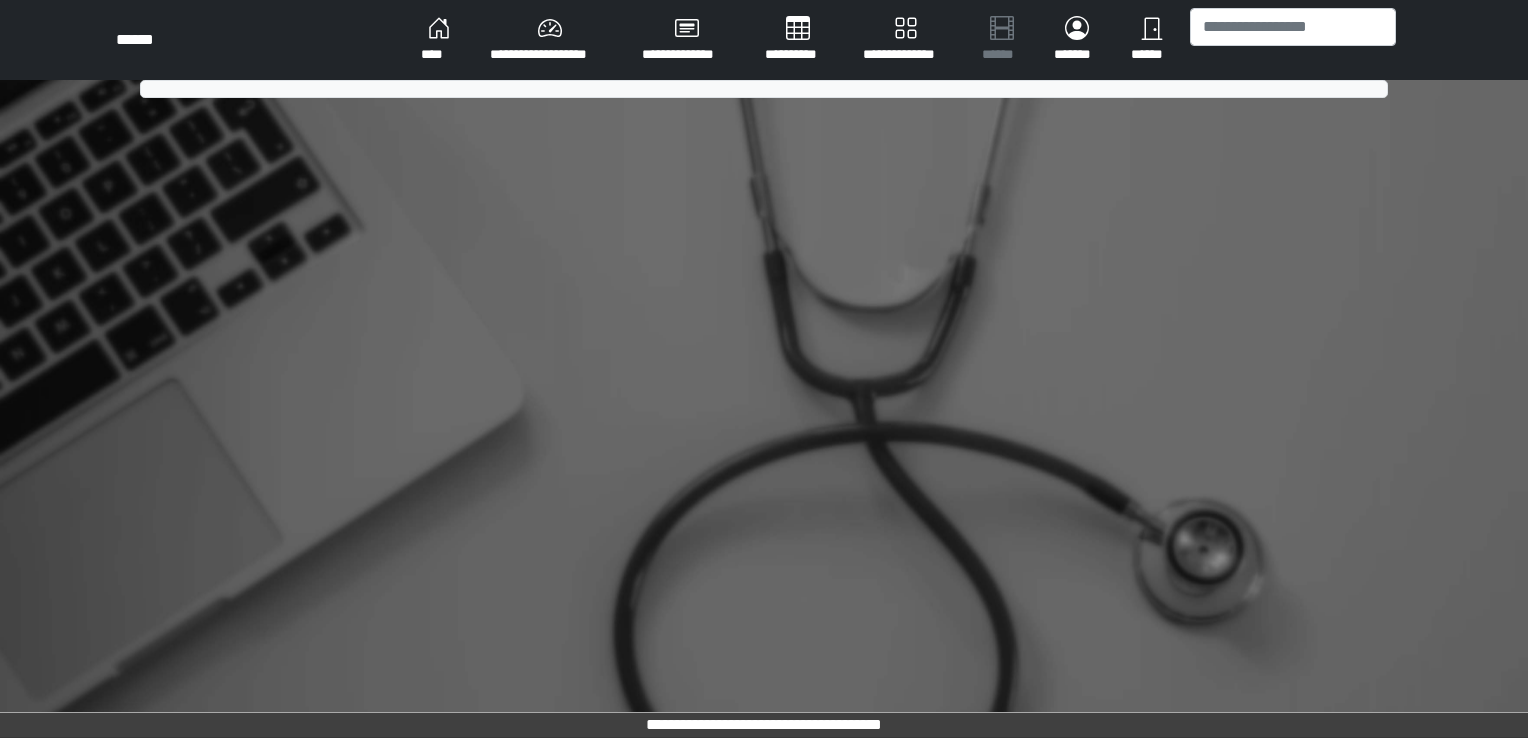 scroll, scrollTop: 0, scrollLeft: 0, axis: both 